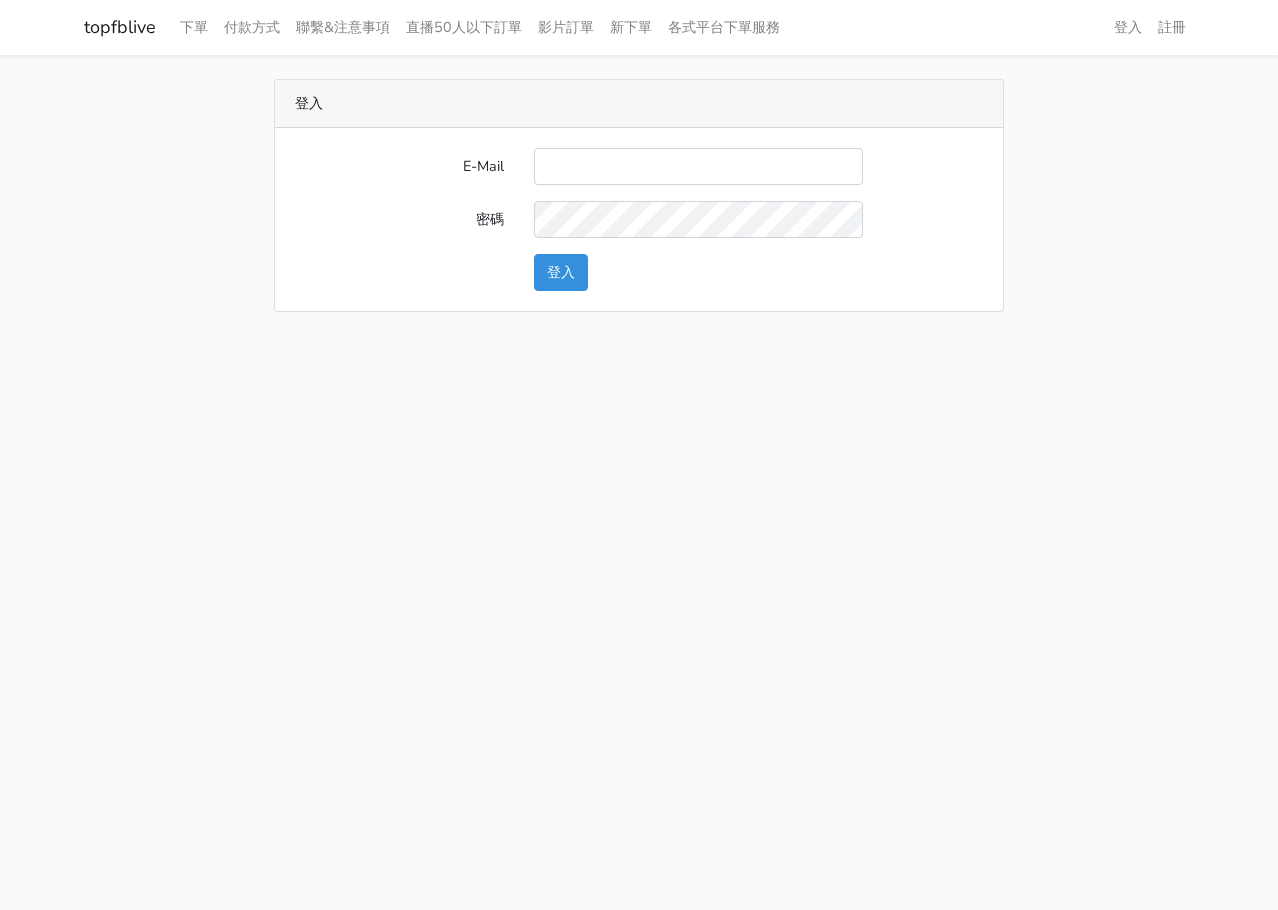scroll, scrollTop: 0, scrollLeft: 0, axis: both 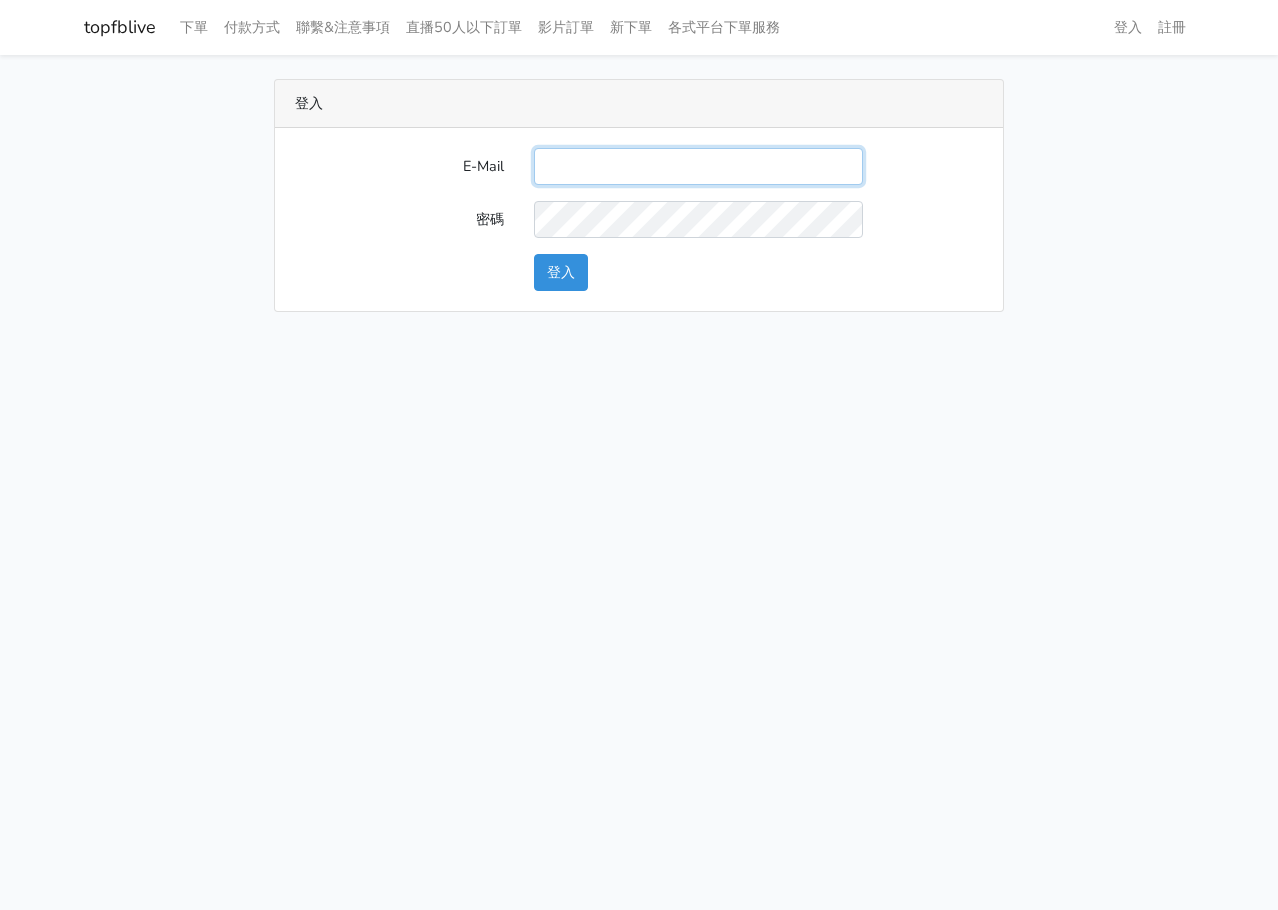 click on "E-Mail" at bounding box center [698, 166] 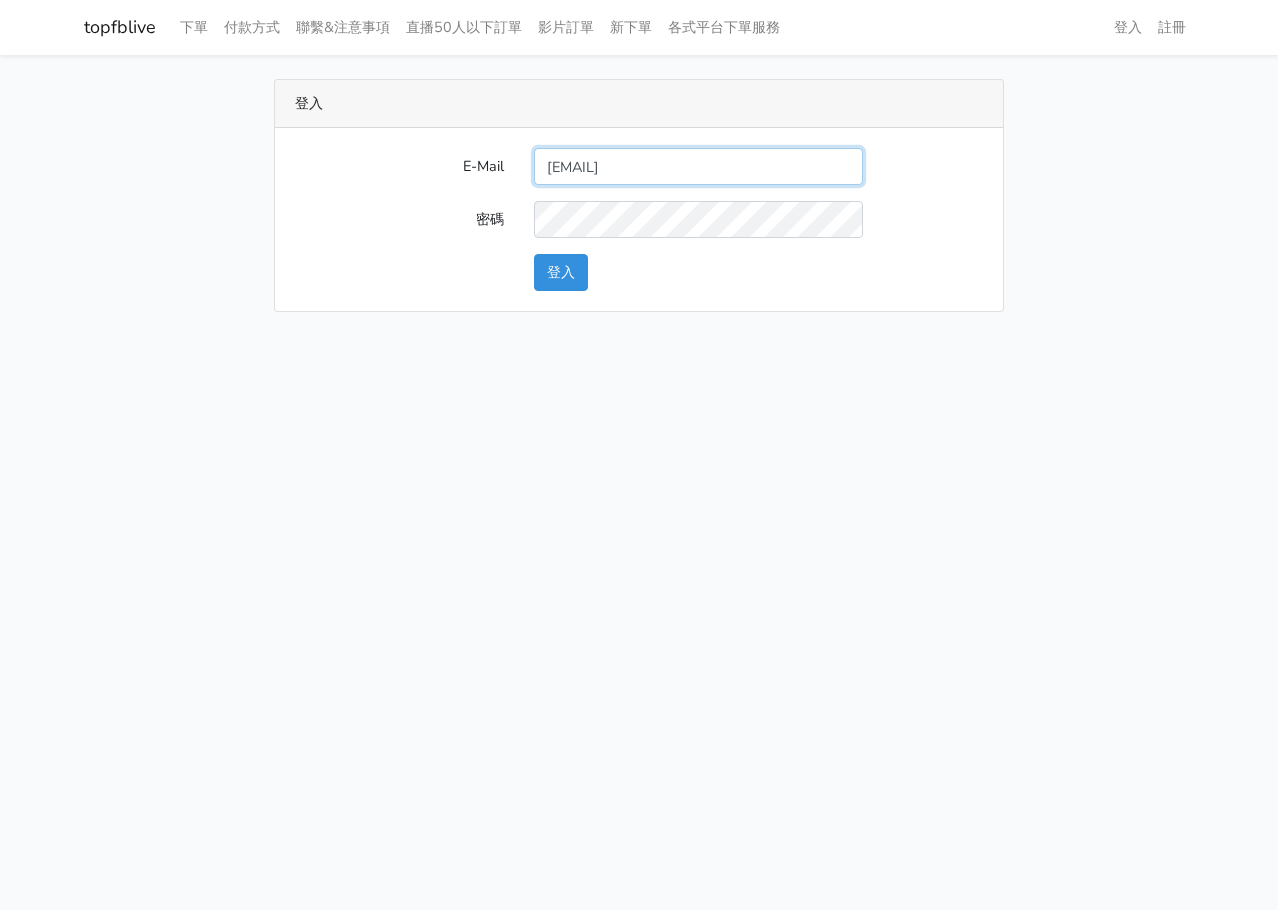 type on "gftv30000@yahoo.com.tw" 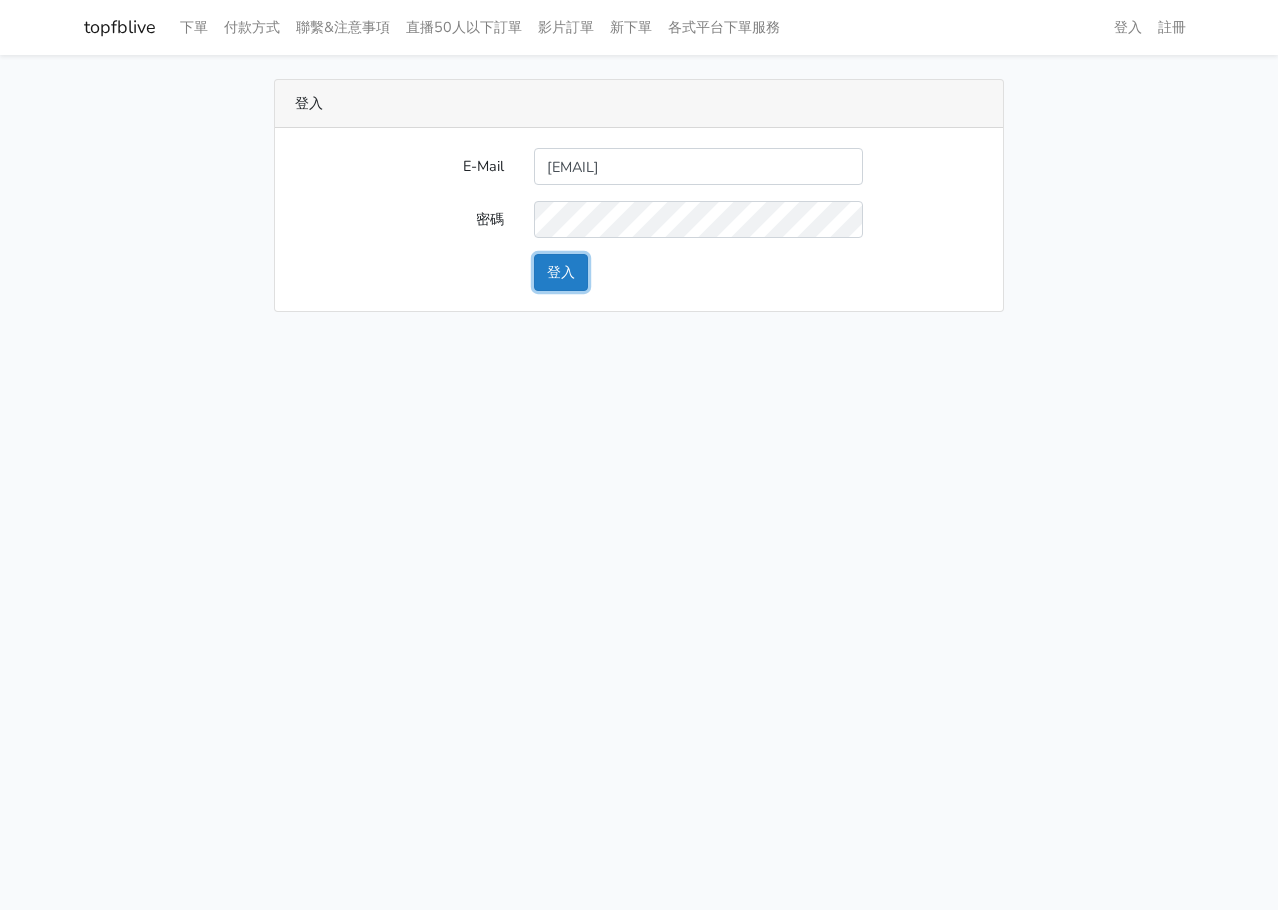 click on "登入" at bounding box center [561, 272] 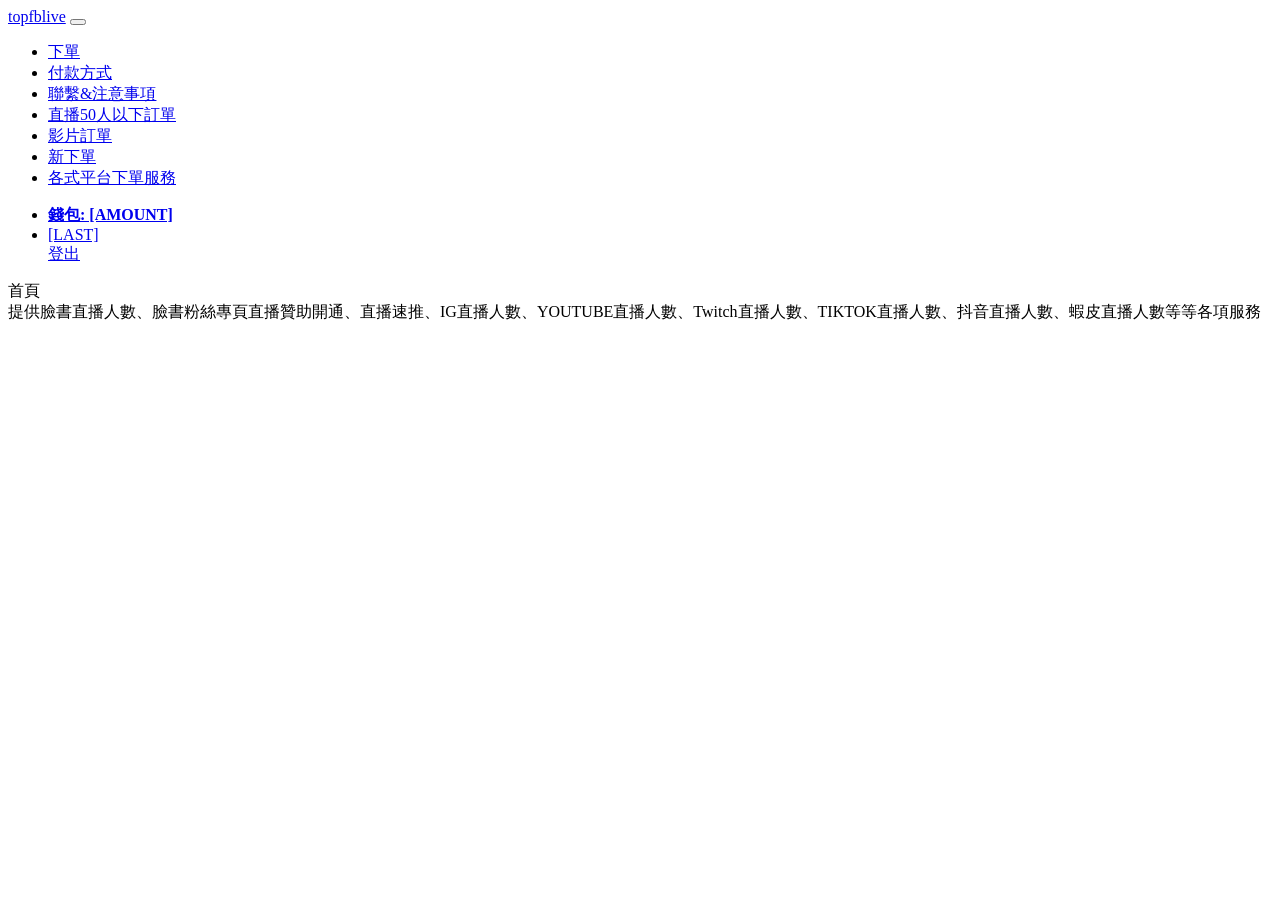 scroll, scrollTop: 0, scrollLeft: 0, axis: both 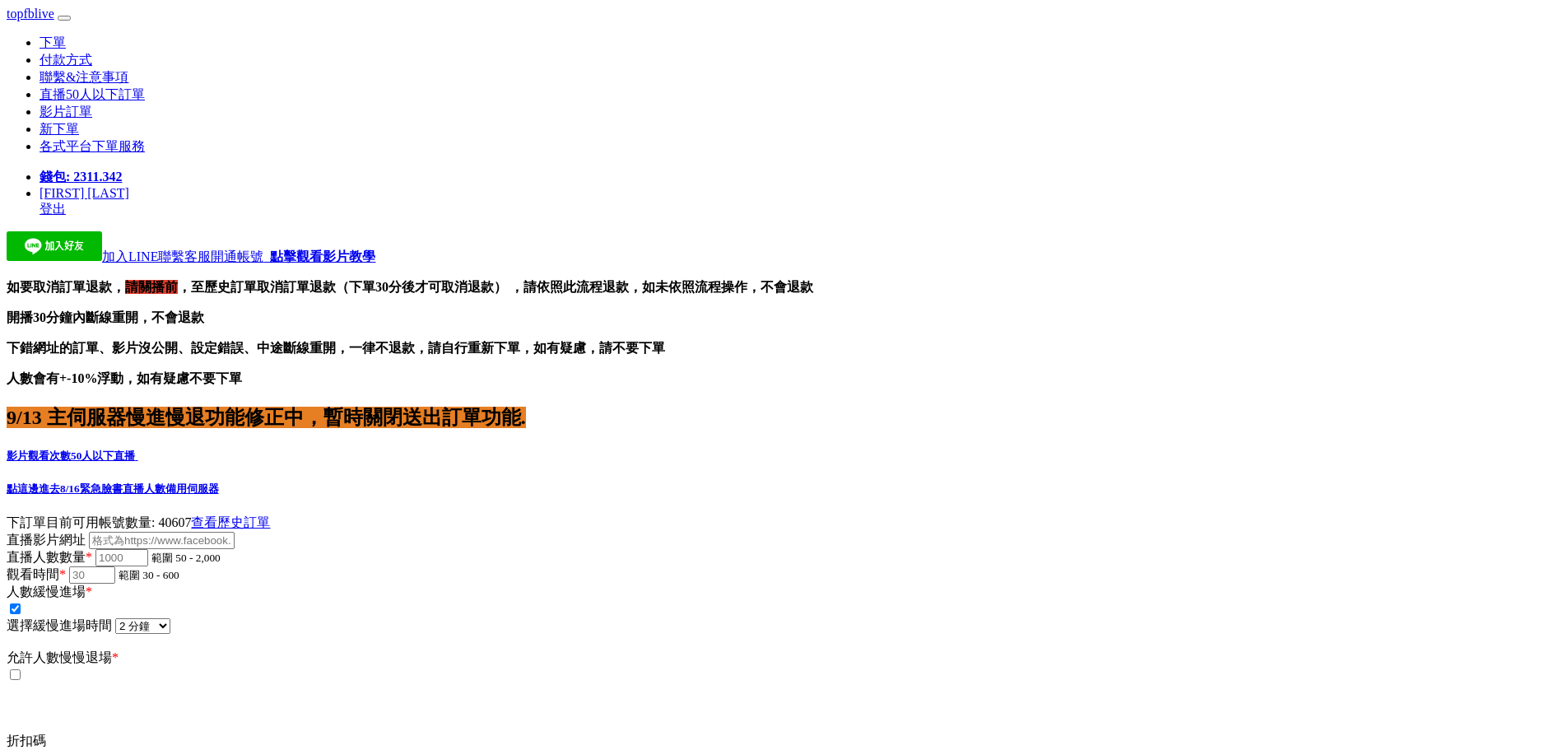 click on "加入LINE聯繫客服開通帳號    點擊觀看影片教學
如要取消訂單退款， 請關播前 ，至歷史訂單取消訂單退款（下單30分後才可取消退款） ，請依照此流程退款，如未依照流程操作，不會退款
開播30分鐘內斷線重開，不會退款
下錯網址的訂單、影片沒公開、設定錯誤、中途斷線重開，一律不退款，請自行重新下單，如有疑慮，請不要下單
人數會有+-10%浮動，如有疑慮不要下單
9/13 主伺服器慢進慢退功能修正中，暫時關閉送出訂單功能.
影片觀看次數   50人以下直播
點這邊進去8/16緊急臉書直播人數備用伺服器
查看歷史訂單 * * * *" at bounding box center [784, 545] 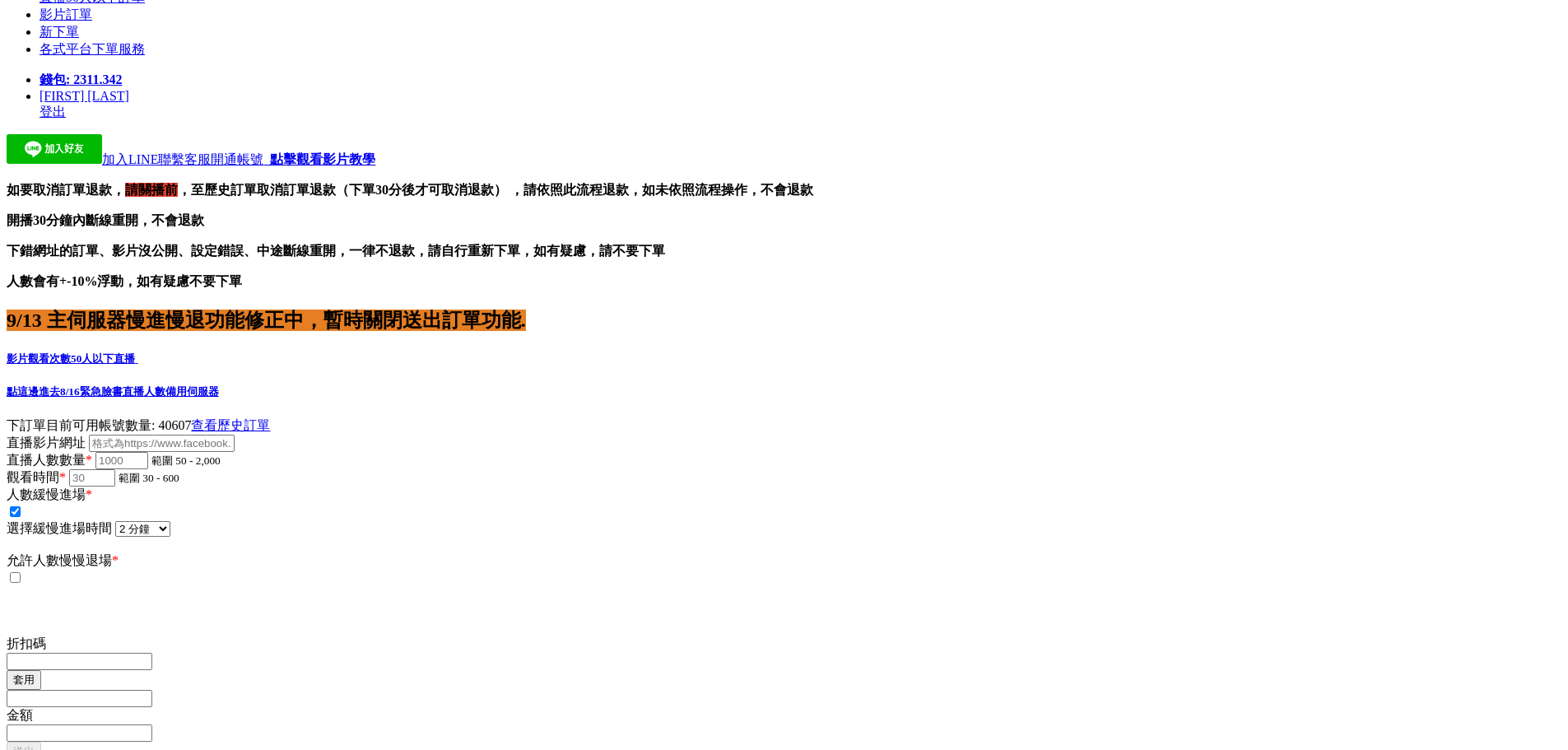 scroll, scrollTop: 0, scrollLeft: 0, axis: both 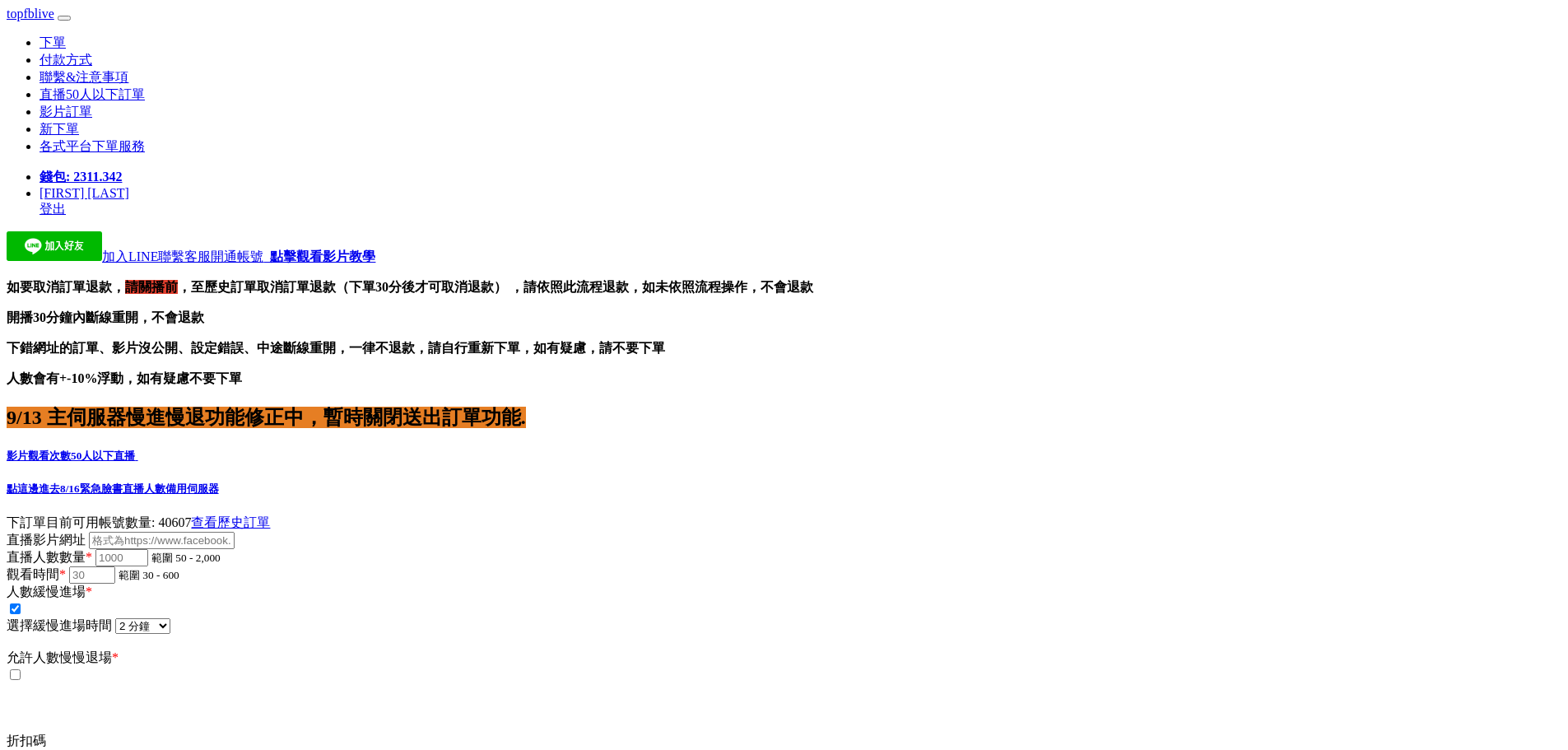 click on "點這邊進去8/16緊急臉書直播人數備用伺服器" at bounding box center (113, 488) 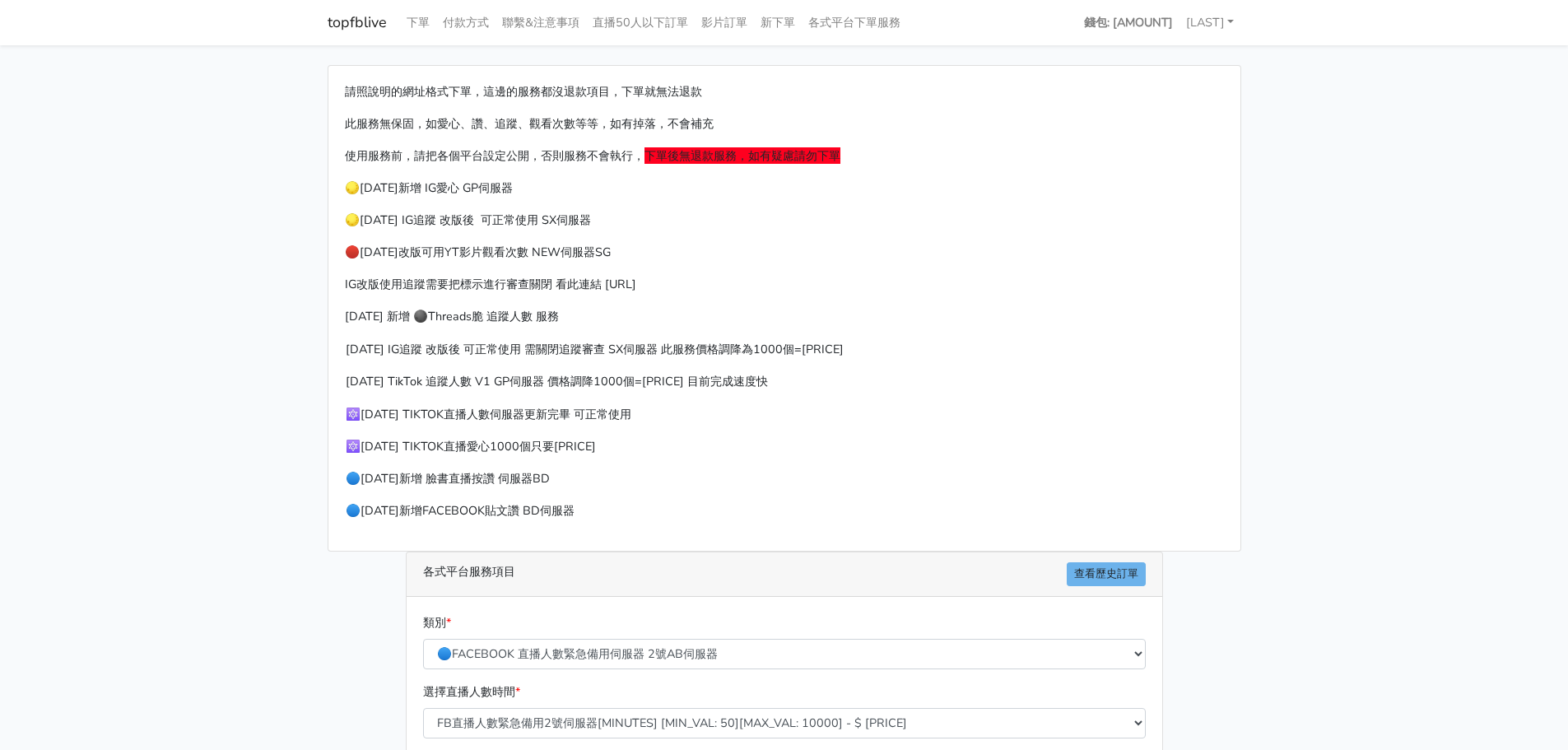 scroll, scrollTop: 0, scrollLeft: 0, axis: both 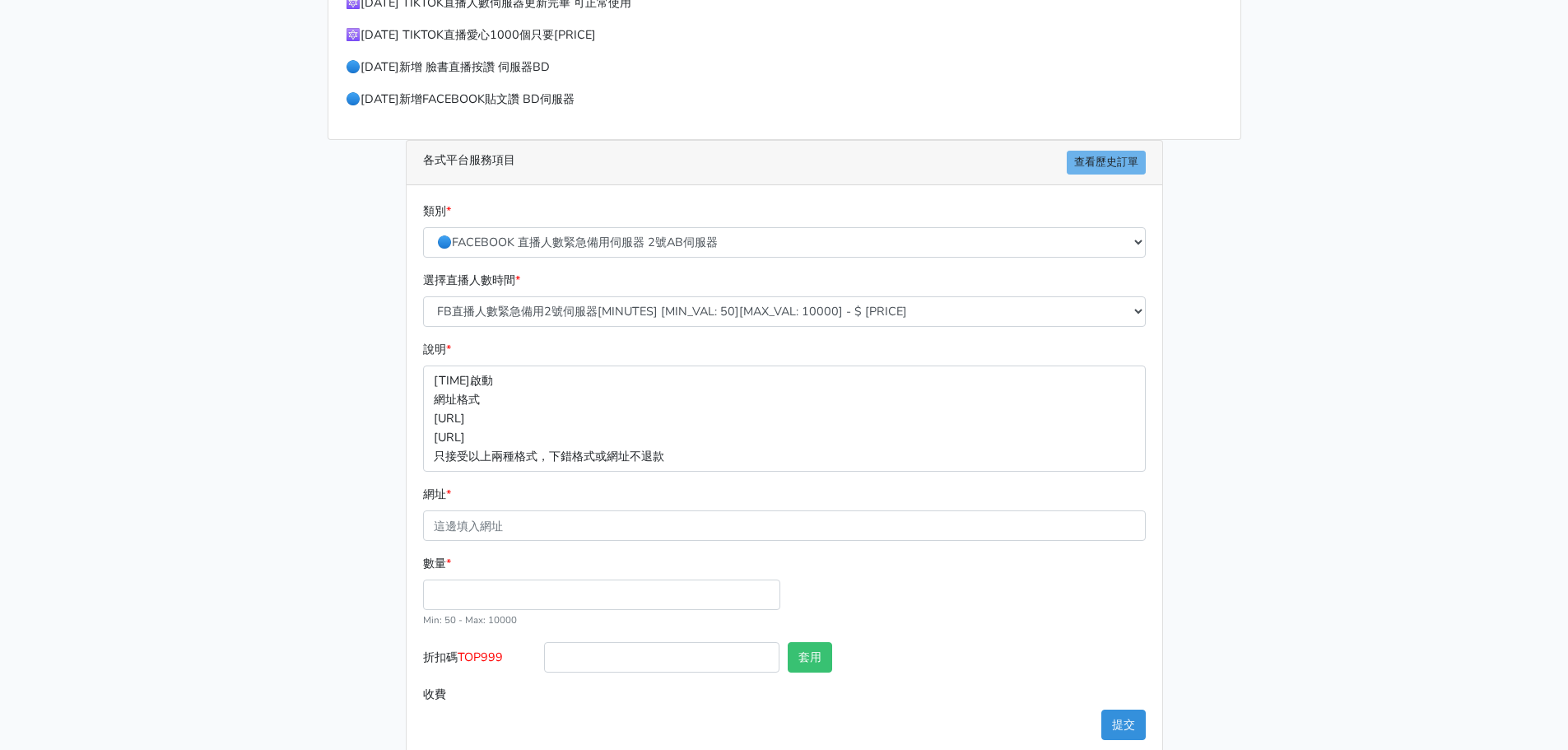 click on "請照說明的網址格式下單，這邊的服務都沒退款項目，下單就無法退款
此服務無保固，如愛心、讚、追蹤、觀看次數等等，如有掉落，不會補充
使用服務前，請把各個平台設定公開，否則服務不會執行， 下單後無退款服務，如有疑慮請勿下單
🌕9/25新增 IG愛心 GP伺服器
🌕10/8 IG追蹤 改版後  可正常使用 SX伺服器
🔴10月改版可用YT影片觀看次數 NEW伺服器SG
IG改版使用追蹤需要把標示進行審查關閉 看此連結 https://prnt.sc/kypxqWgE3cUR
11/13 新增 🌑Threads脆 追蹤人數 服務
10/8 IG追蹤 改版後 可正常使用 需關閉追蹤審查 SX伺服器 此服務價格調降為1000個=150元
11/13 TikTok 追蹤人數 V1 GP伺服器 價格調降1000個=300元 目前完成速度快
類別 * * * *" at bounding box center [784, 205] 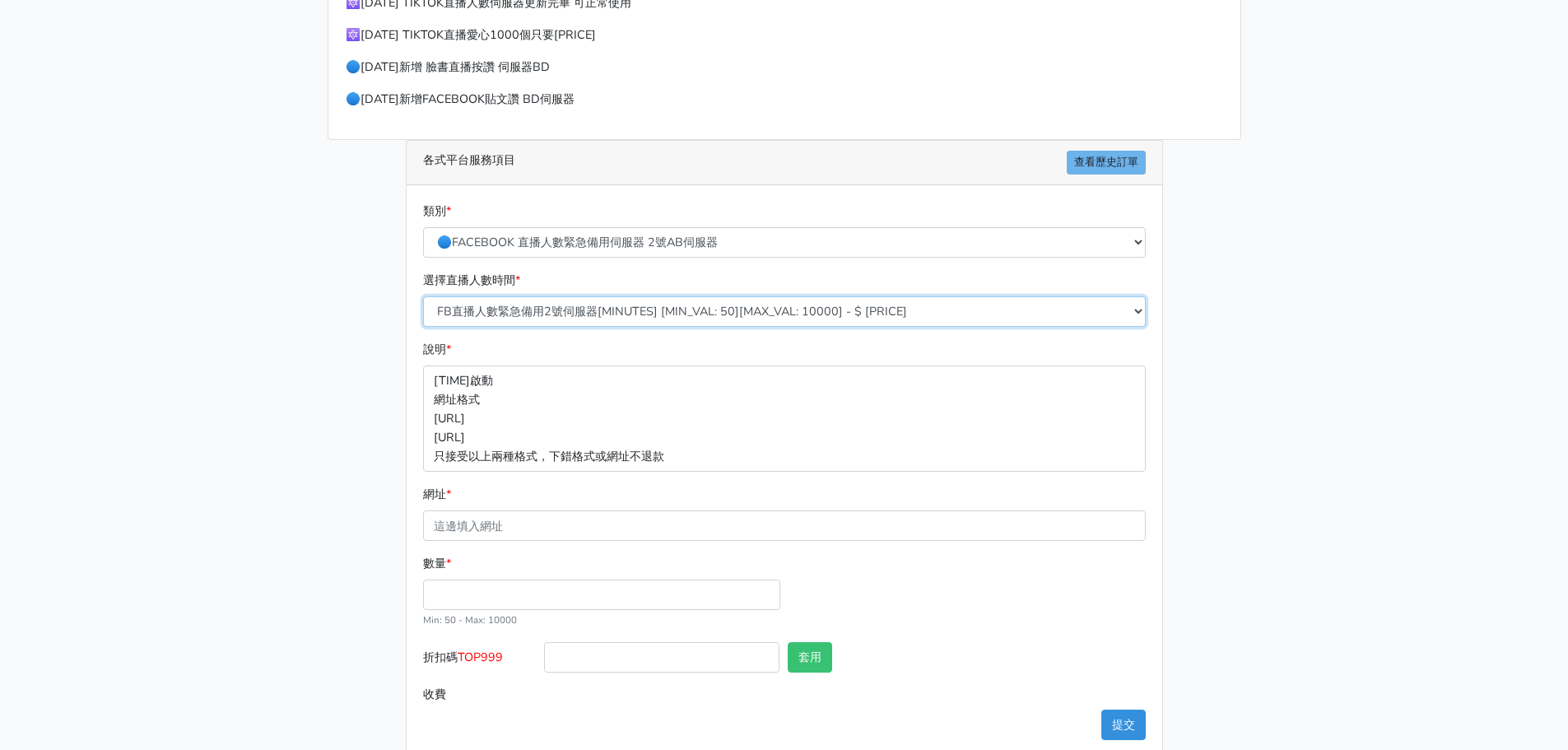 click on "FB直播人數緊急備用2號伺服器300分鐘 [最小: 50][最大: 10000] - $ 5000.000000 FB直播人數緊急備用2號伺服器60分鐘 [最小: 50][最大: 10000] - $ 1000.000000 FB直播人數緊急備用2號伺服器90分鐘 [最小: 50][最大: 10000] - $ 1500.000000 FB直播人數緊急備用2號伺服器120分鐘 [最小: 50][最大: 10000] - $ 2000.000000 FB直播人數緊急備用2號伺服器150分鐘 [最小: 50][最大: 10000] - $ 2500.000000 FB直播人數緊急備用2號伺服器180分鐘 [最小: 50][最大: 10000] - $ 3000.000000 FB直播人數緊急備用2號伺服器240分鐘 [最小: 50][最大: 10000] - $ 4000.000000 FB直播人數緊急備用2號伺服器360分鐘  [最小: 50][最大: 10000] - $ 6000.000000" at bounding box center (784, 311) 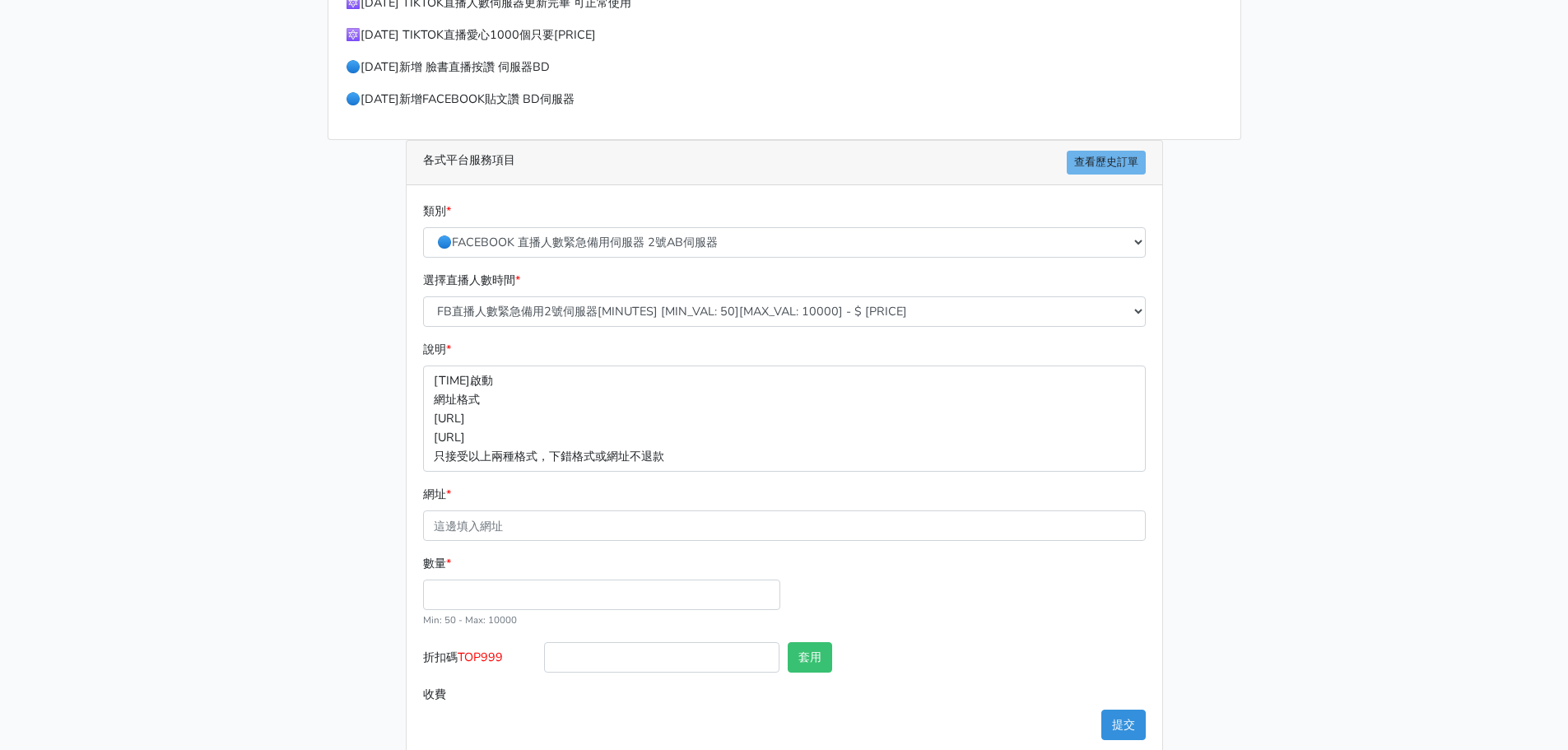 click on "請照說明的網址格式下單，這邊的服務都沒退款項目，下單就無法退款
此服務無保固，如愛心、讚、追蹤、觀看次數等等，如有掉落，不會補充
使用服務前，請把各個平台設定公開，否則服務不會執行， 下單後無退款服務，如有疑慮請勿下單
🌕9/25新增 IG愛心 GP伺服器
🌕10/8 IG追蹤 改版後  可正常使用 SX伺服器
🔴10月改版可用YT影片觀看次數 NEW伺服器SG
IG改版使用追蹤需要把標示進行審查關閉 看此連結 https://prnt.sc/kypxqWgE3cUR
11/13 新增 🌑Threads脆 追蹤人數 服務
10/8 IG追蹤 改版後 可正常使用 需關閉追蹤審查 SX伺服器 此服務價格調降為1000個=150元
11/13 TikTok 追蹤人數 V1 GP伺服器 價格調降1000個=300元 目前完成速度快
類別 * * * *" at bounding box center (784, 205) 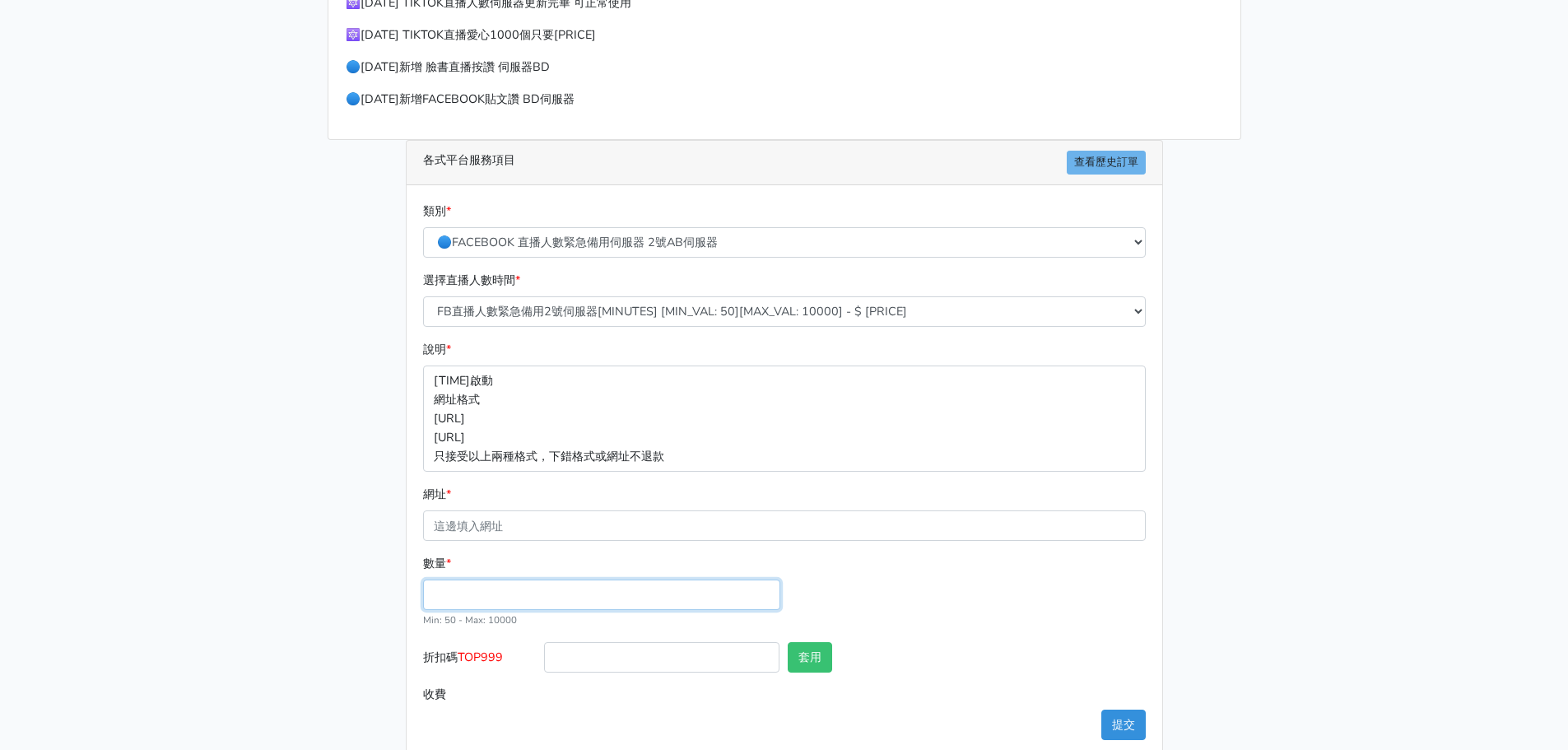 click on "數量 *" at bounding box center (602, 594) 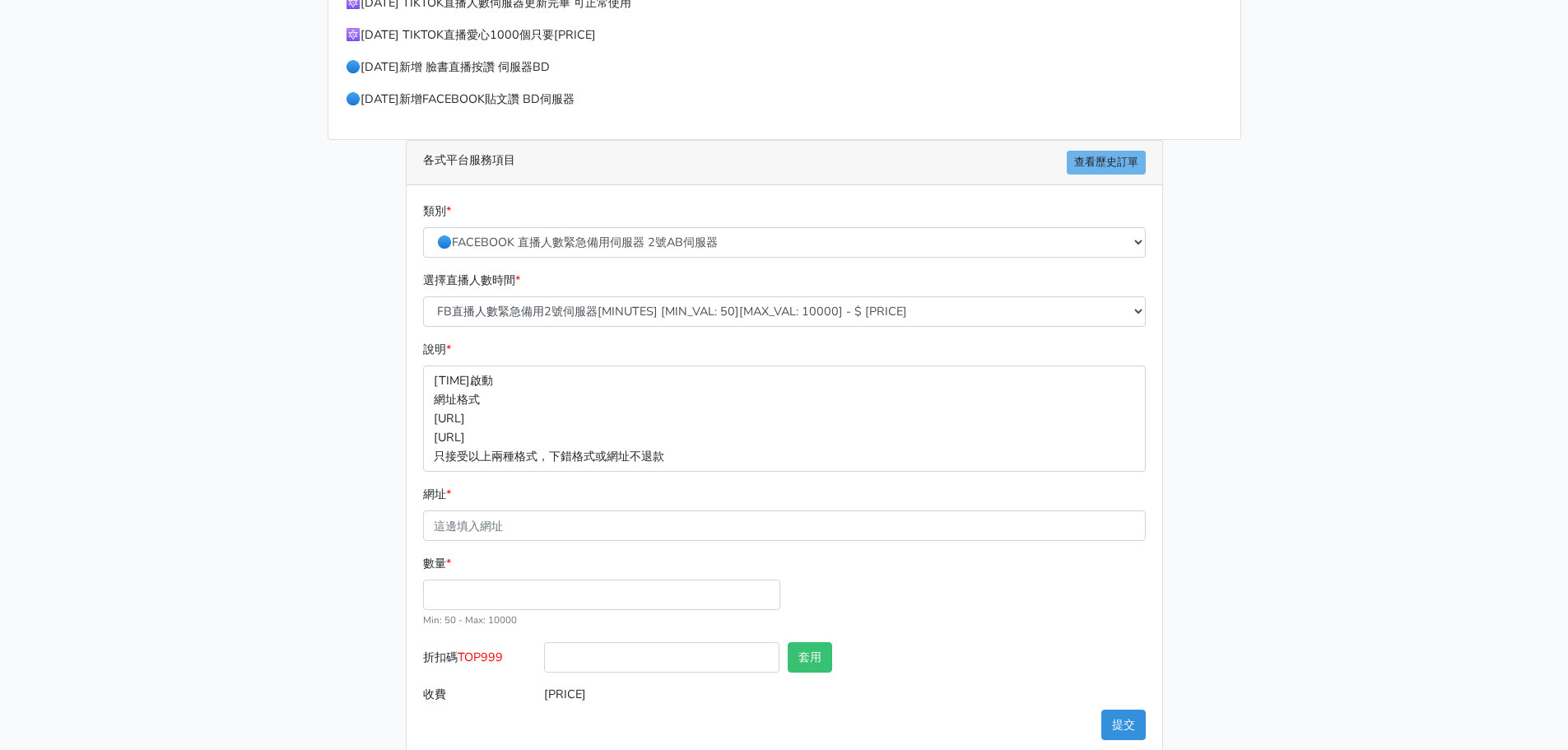 click on "數量 *
100
Min: 50 - Max: 10000" at bounding box center [784, 598] 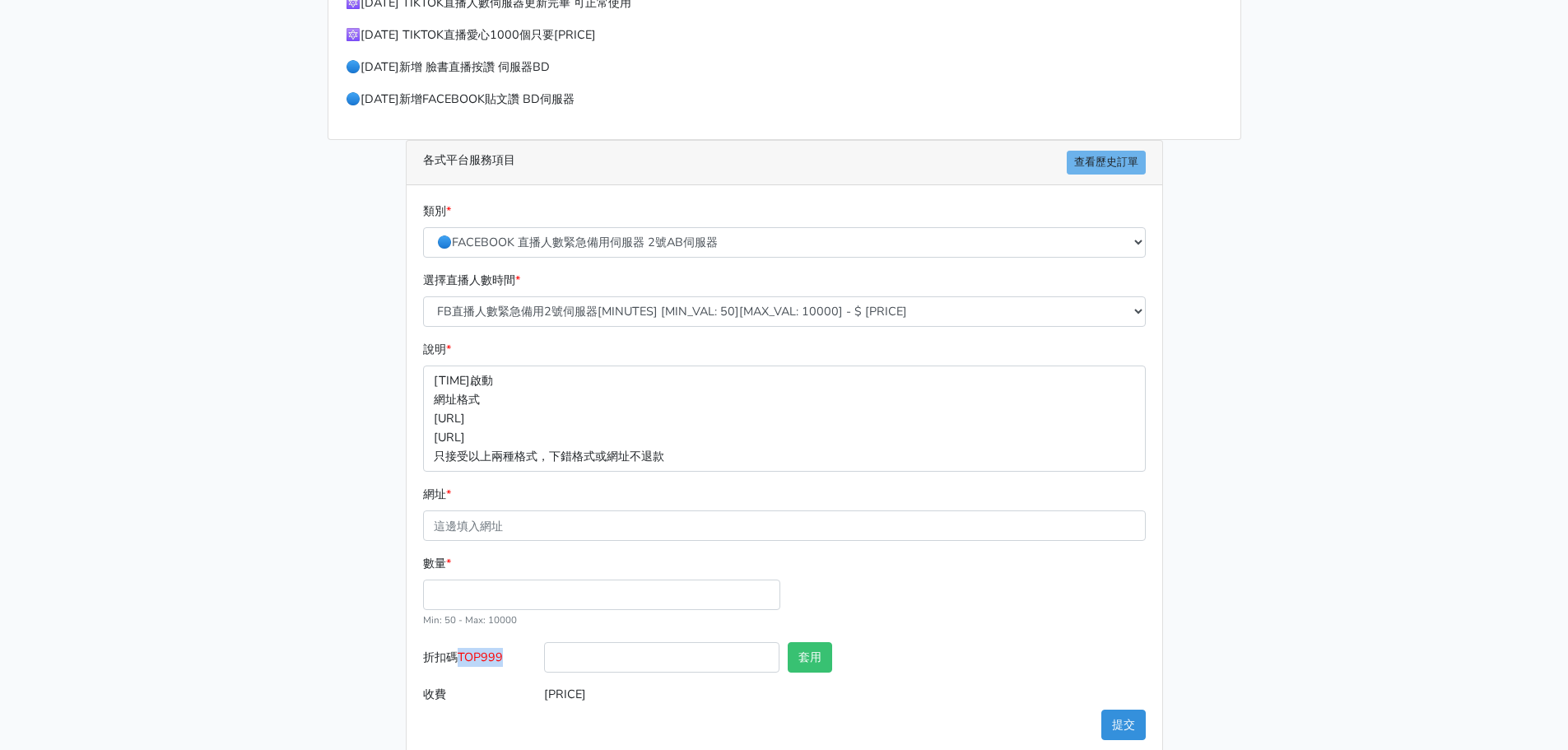 drag, startPoint x: 461, startPoint y: 659, endPoint x: 505, endPoint y: 659, distance: 44 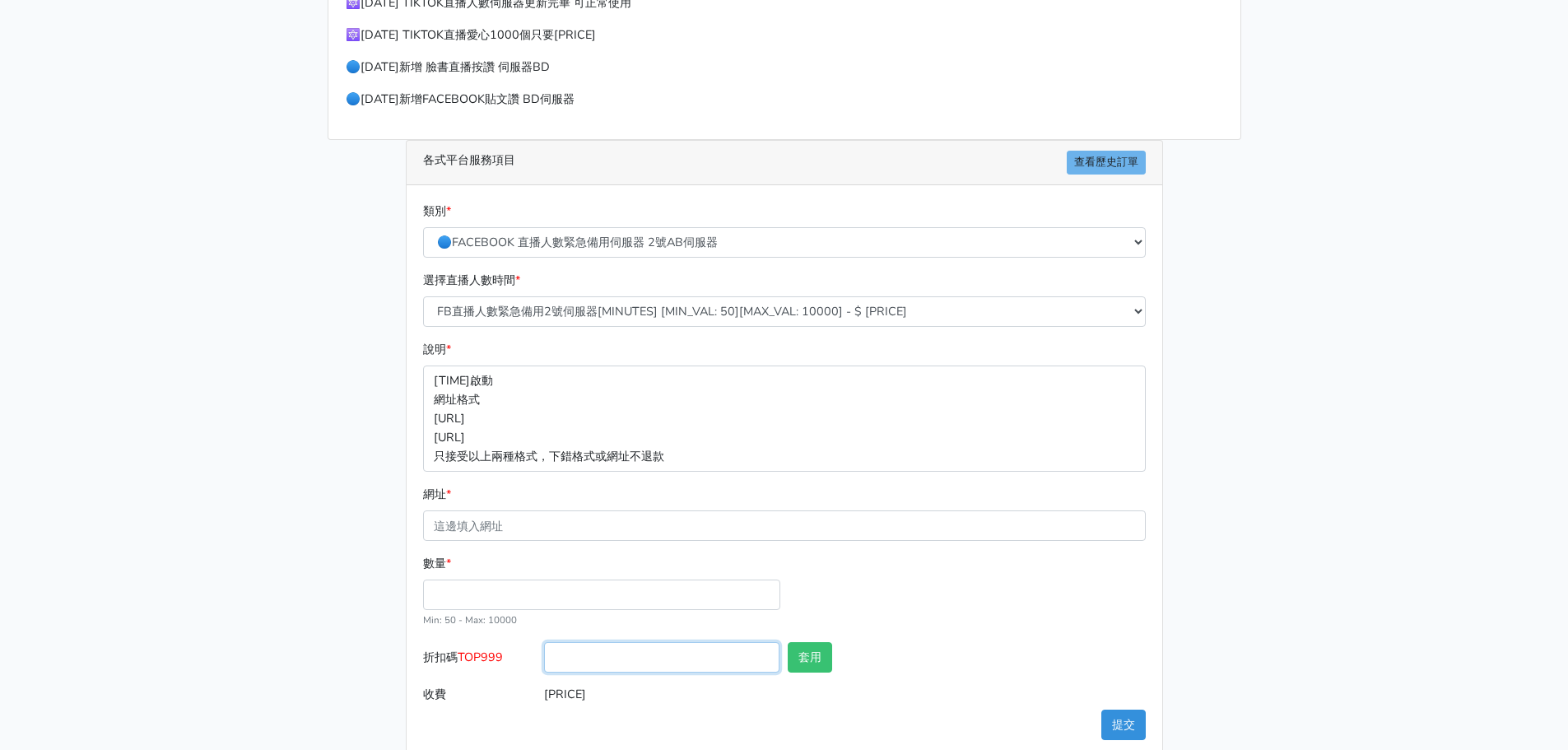 drag, startPoint x: 643, startPoint y: 654, endPoint x: 763, endPoint y: 675, distance: 121.824 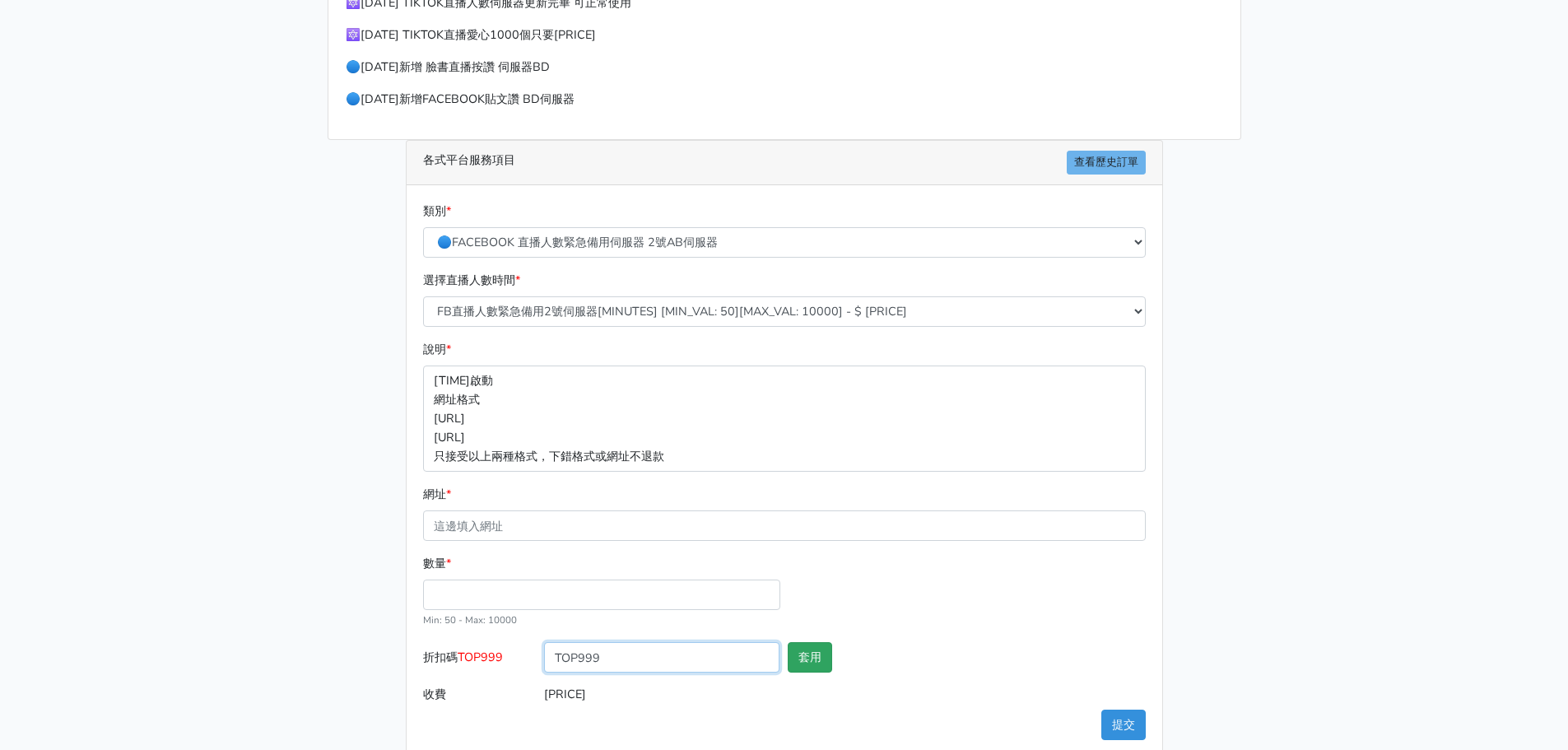 type on "TOP999" 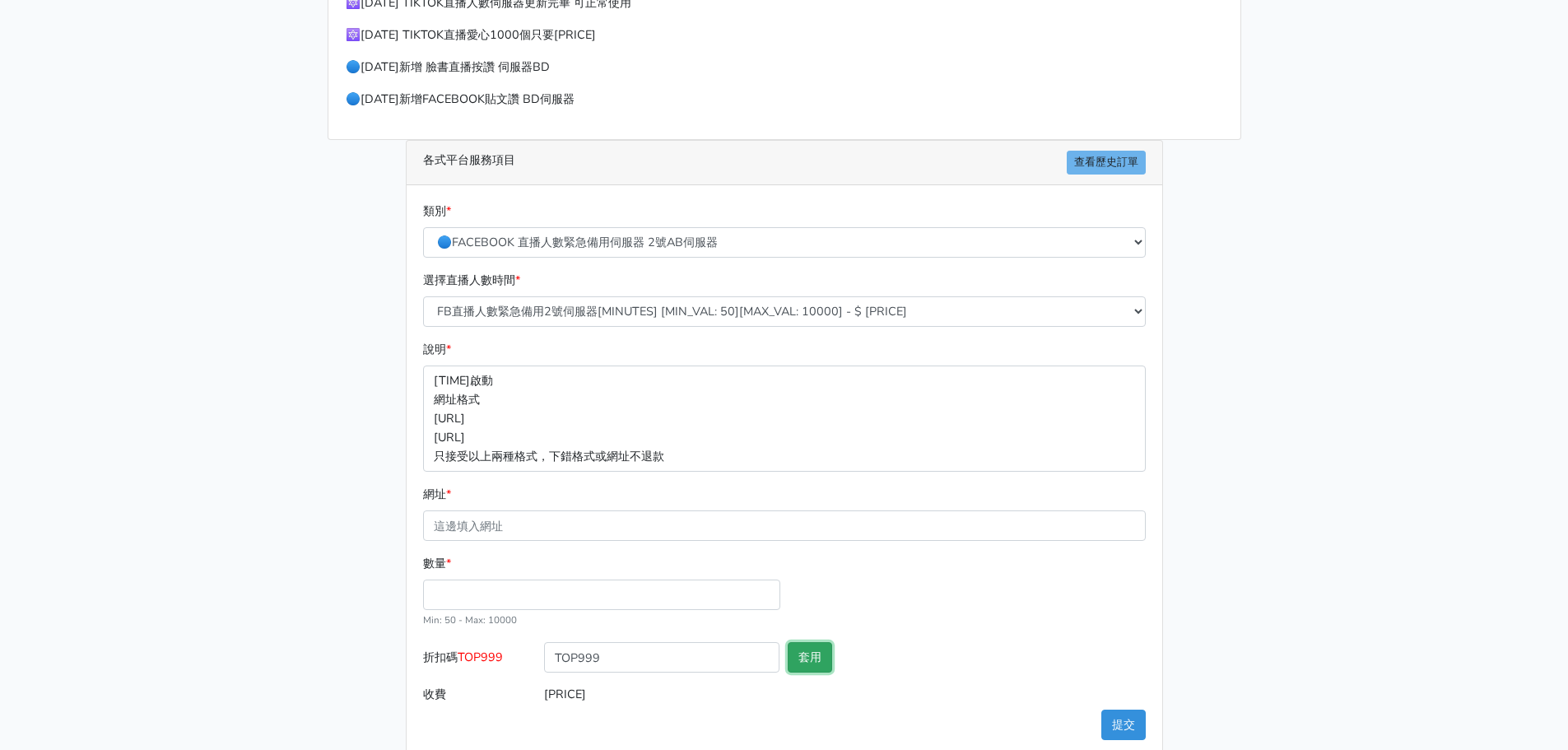 click on "套用" at bounding box center [810, 657] 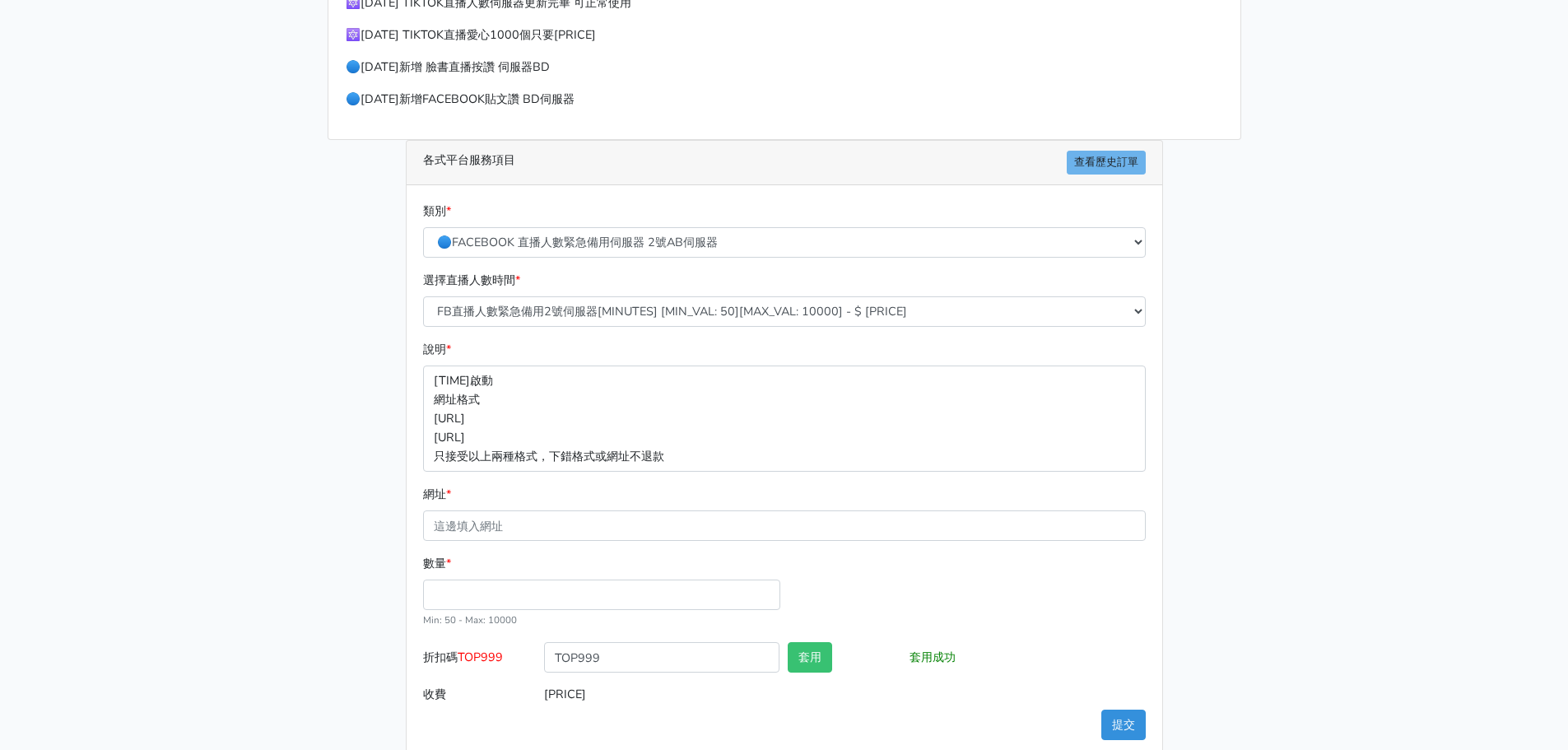 click on "請照說明的網址格式下單，這邊的服務都沒退款項目，下單就無法退款
此服務無保固，如愛心、讚、追蹤、觀看次數等等，如有掉落，不會補充
使用服務前，請把各個平台設定公開，否則服務不會執行， 下單後無退款服務，如有疑慮請勿下單
🌕9/25新增 IG愛心 GP伺服器
🌕10/8 IG追蹤 改版後  可正常使用 SX伺服器
🔴10月改版可用YT影片觀看次數 NEW伺服器SG
IG改版使用追蹤需要把標示進行審查關閉 看此連結 https://prnt.sc/kypxqWgE3cUR
11/13 新增 🌑Threads脆 追蹤人數 服務
10/8 IG追蹤 改版後 可正常使用 需關閉追蹤審查 SX伺服器 此服務價格調降為1000個=150元
11/13 TikTok 追蹤人數 V1 GP伺服器 價格調降1000個=300元 目前完成速度快
類別 * * * *" at bounding box center (784, 205) 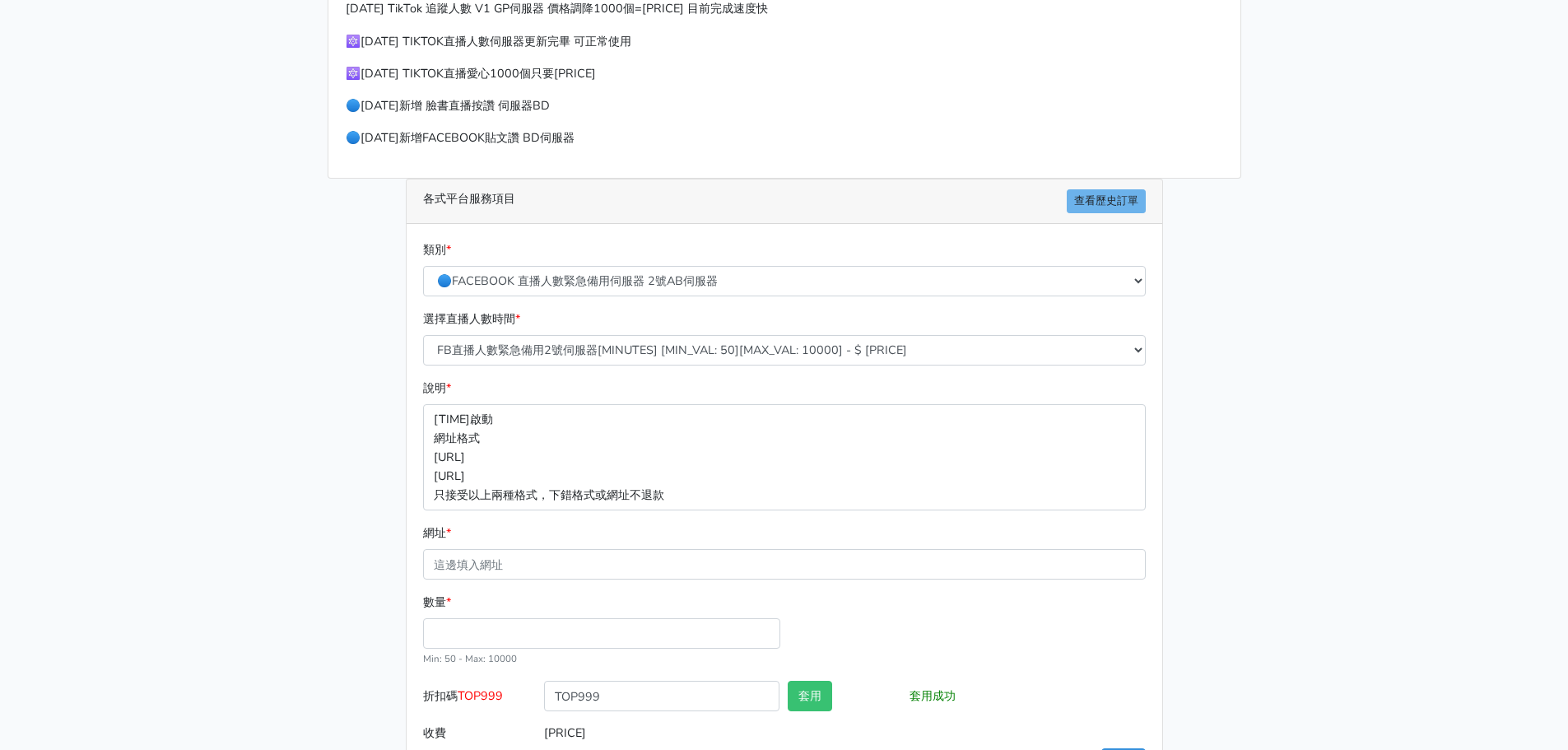 scroll, scrollTop: 439, scrollLeft: 0, axis: vertical 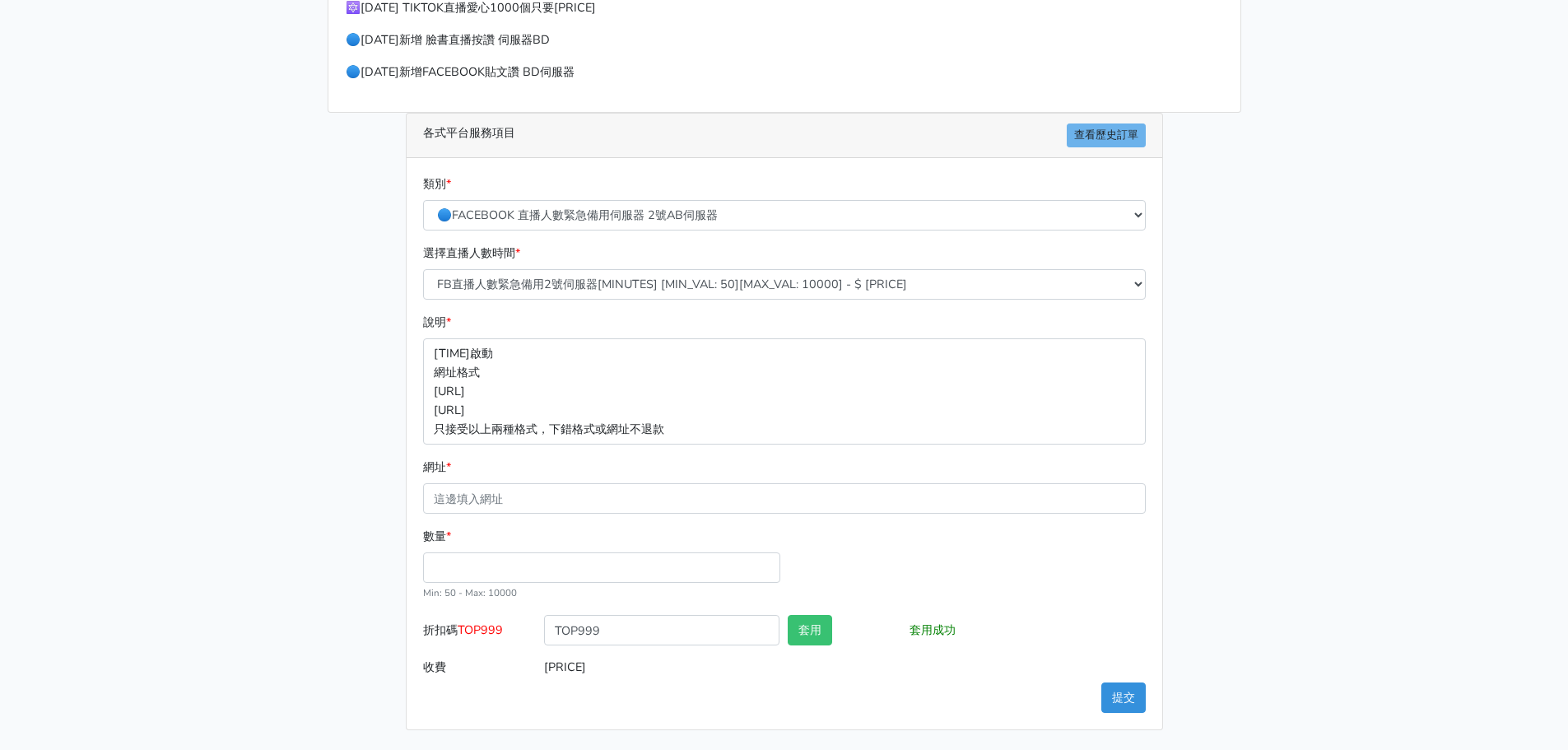 click on "請照說明的網址格式下單，這邊的服務都沒退款項目，下單就無法退款
此服務無保固，如愛心、讚、追蹤、觀看次數等等，如有掉落，不會補充
使用服務前，請把各個平台設定公開，否則服務不會執行， 下單後無退款服務，如有疑慮請勿下單
🌕9/25新增 IG愛心 GP伺服器
🌕10/8 IG追蹤 改版後  可正常使用 SX伺服器
🔴10月改版可用YT影片觀看次數 NEW伺服器SG
IG改版使用追蹤需要把標示進行審查關閉 看此連結 https://prnt.sc/kypxqWgE3cUR
11/13 新增 🌑Threads脆 追蹤人數 服務
10/8 IG追蹤 改版後 可正常使用 需關閉追蹤審查 SX伺服器 此服務價格調降為1000個=150元
11/13 TikTok 追蹤人數 V1 GP伺服器 價格調降1000個=300元 目前完成速度快
類別 * * * *" at bounding box center [784, 178] 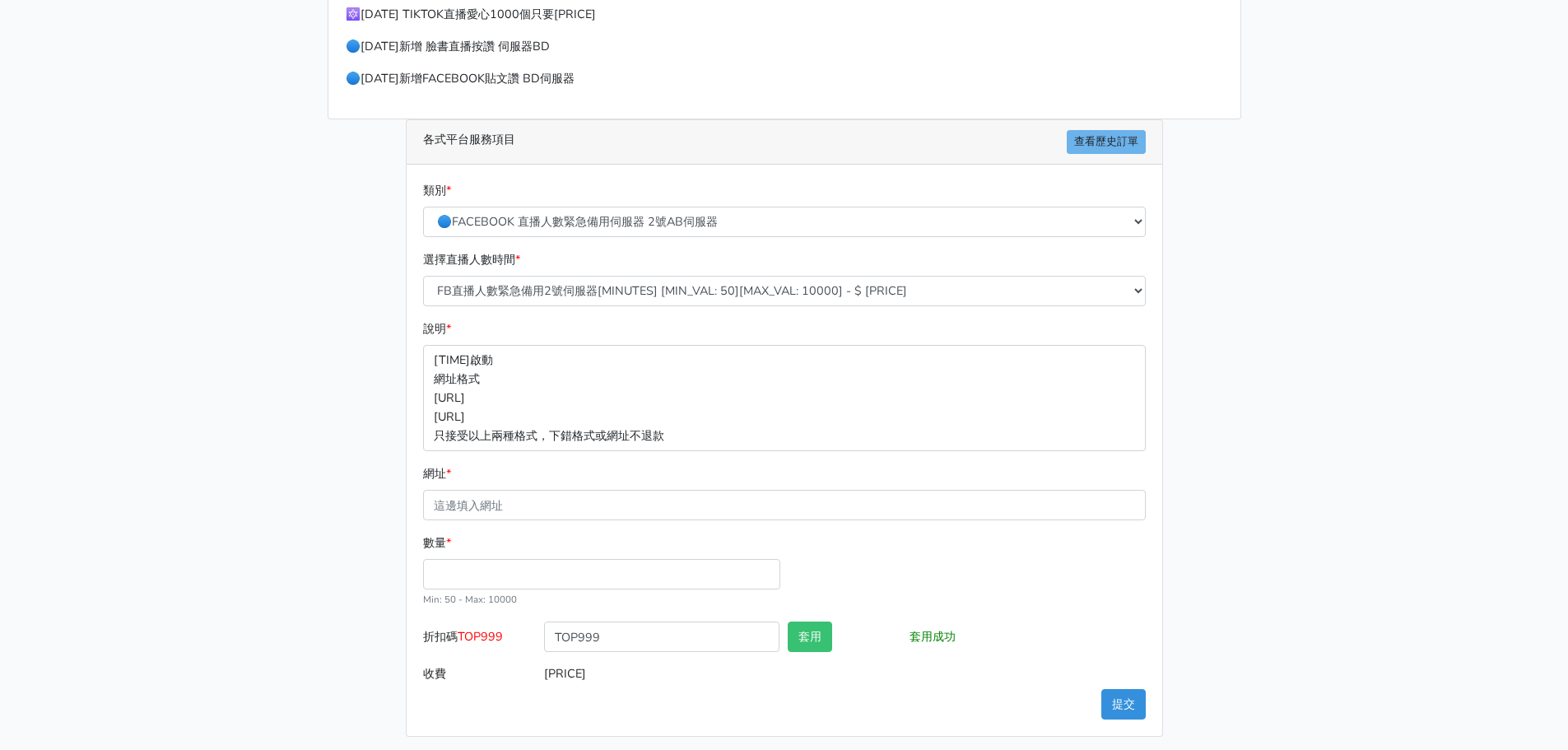 scroll, scrollTop: 439, scrollLeft: 0, axis: vertical 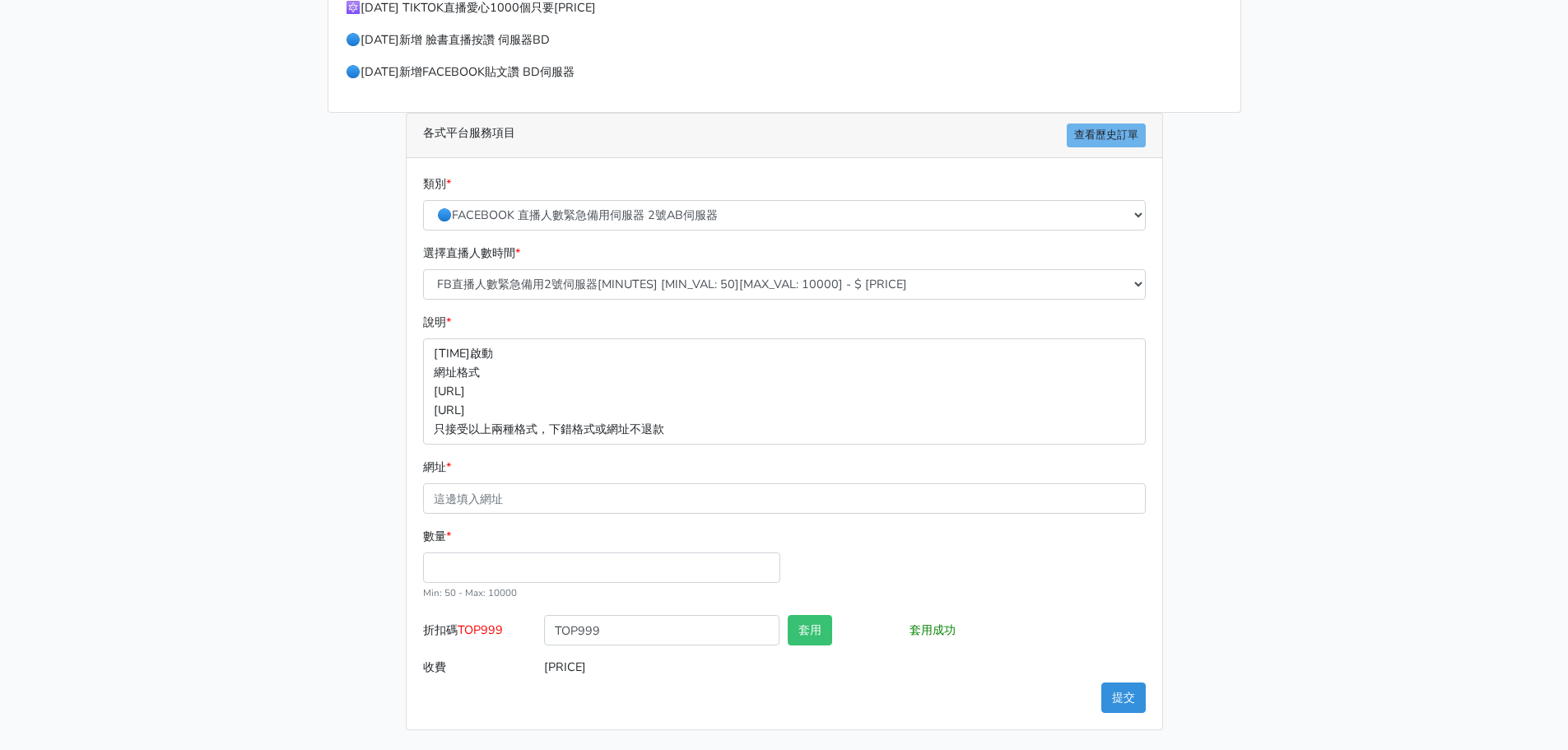 click on "請照說明的網址格式下單，這邊的服務都沒退款項目，下單就無法退款
此服務無保固，如愛心、讚、追蹤、觀看次數等等，如有掉落，不會補充
使用服務前，請把各個平台設定公開，否則服務不會執行， 下單後無退款服務，如有疑慮請勿下單
🌕9/25新增 IG愛心 GP伺服器
🌕10/8 IG追蹤 改版後  可正常使用 SX伺服器
🔴10月改版可用YT影片觀看次數 NEW伺服器SG
IG改版使用追蹤需要把標示進行審查關閉 看此連結 https://prnt.sc/kypxqWgE3cUR
11/13 新增 🌑Threads脆 追蹤人數 服務
10/8 IG追蹤 改版後 可正常使用 需關閉追蹤審查 SX伺服器 此服務價格調降為1000個=150元
11/13 TikTok 追蹤人數 V1 GP伺服器 價格調降1000個=300元 目前完成速度快
類別 * * * *" at bounding box center [784, 178] 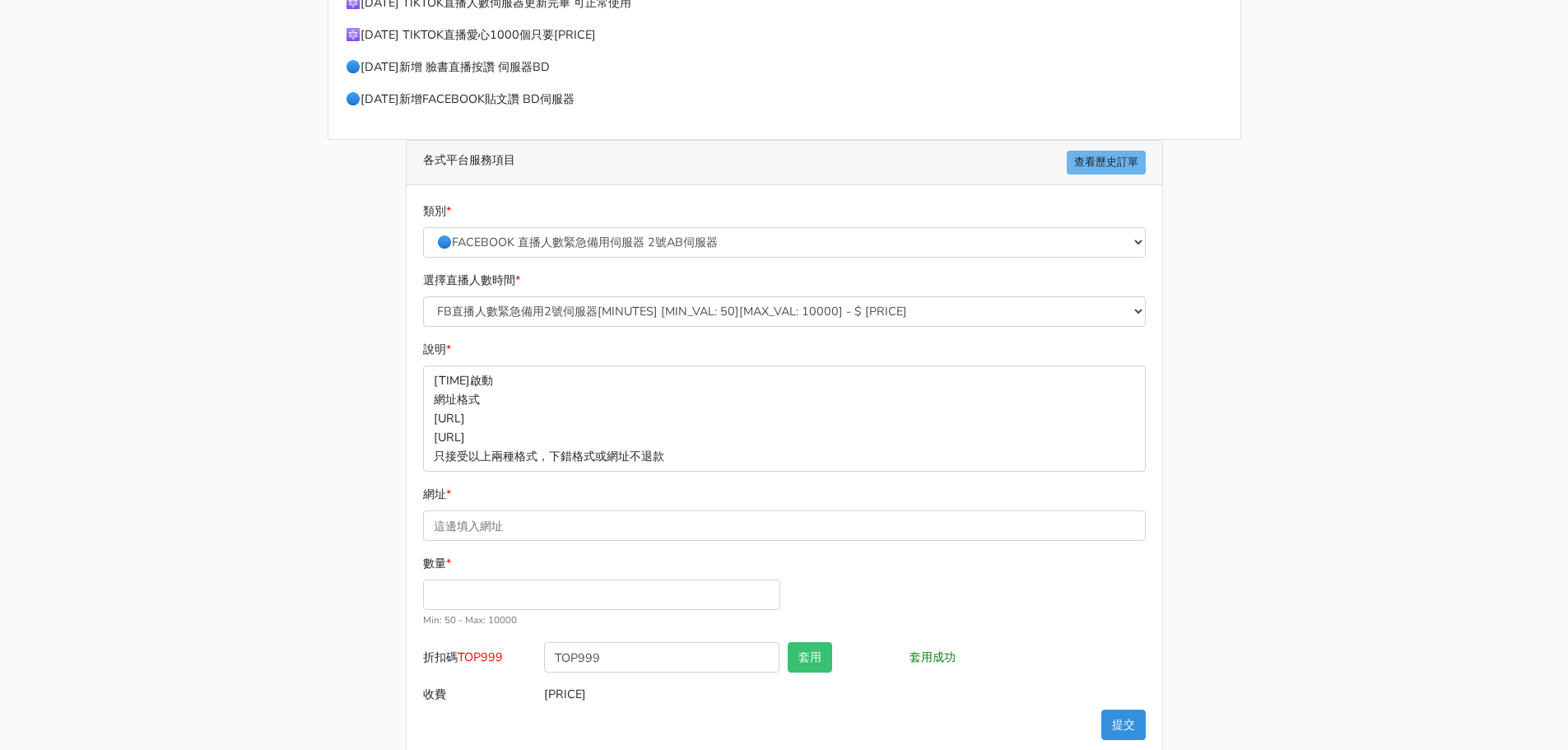 scroll, scrollTop: 439, scrollLeft: 0, axis: vertical 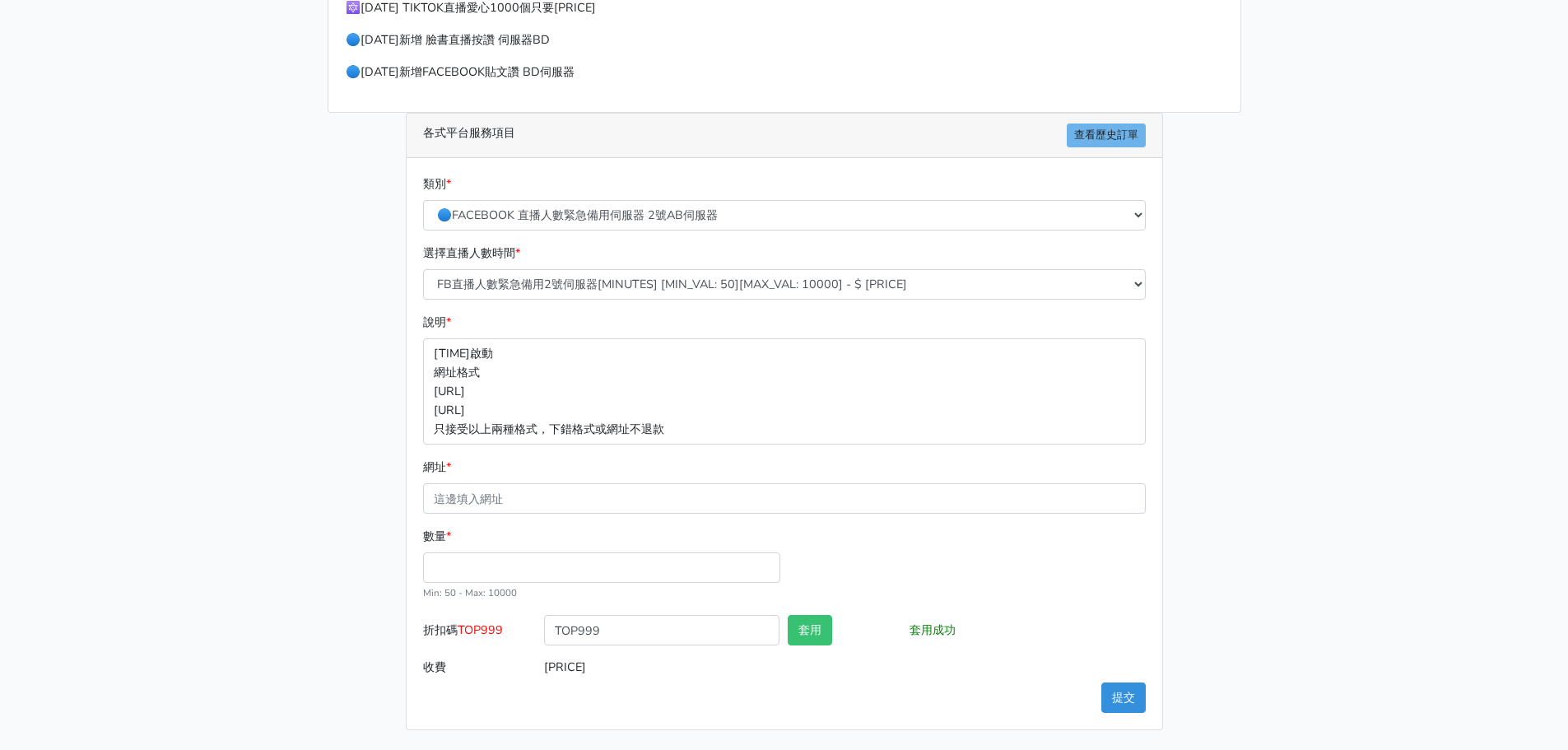 click on "請照說明的網址格式下單，這邊的服務都沒退款項目，下單就無法退款
此服務無保固，如愛心、讚、追蹤、觀看次數等等，如有掉落，不會補充
使用服務前，請把各個平台設定公開，否則服務不會執行， 下單後無退款服務，如有疑慮請勿下單
🌕9/25新增 IG愛心 GP伺服器
🌕10/8 IG追蹤 改版後  可正常使用 SX伺服器
🔴10月改版可用YT影片觀看次數 NEW伺服器SG
IG改版使用追蹤需要把標示進行審查關閉 看此連結 https://prnt.sc/kypxqWgE3cUR
11/13 新增 🌑Threads脆 追蹤人數 服務
10/8 IG追蹤 改版後 可正常使用 需關閉追蹤審查 SX伺服器 此服務價格調降為1000個=150元
11/13 TikTok 追蹤人數 V1 GP伺服器 價格調降1000個=300元 目前完成速度快
類別 * * * *" at bounding box center [784, 178] 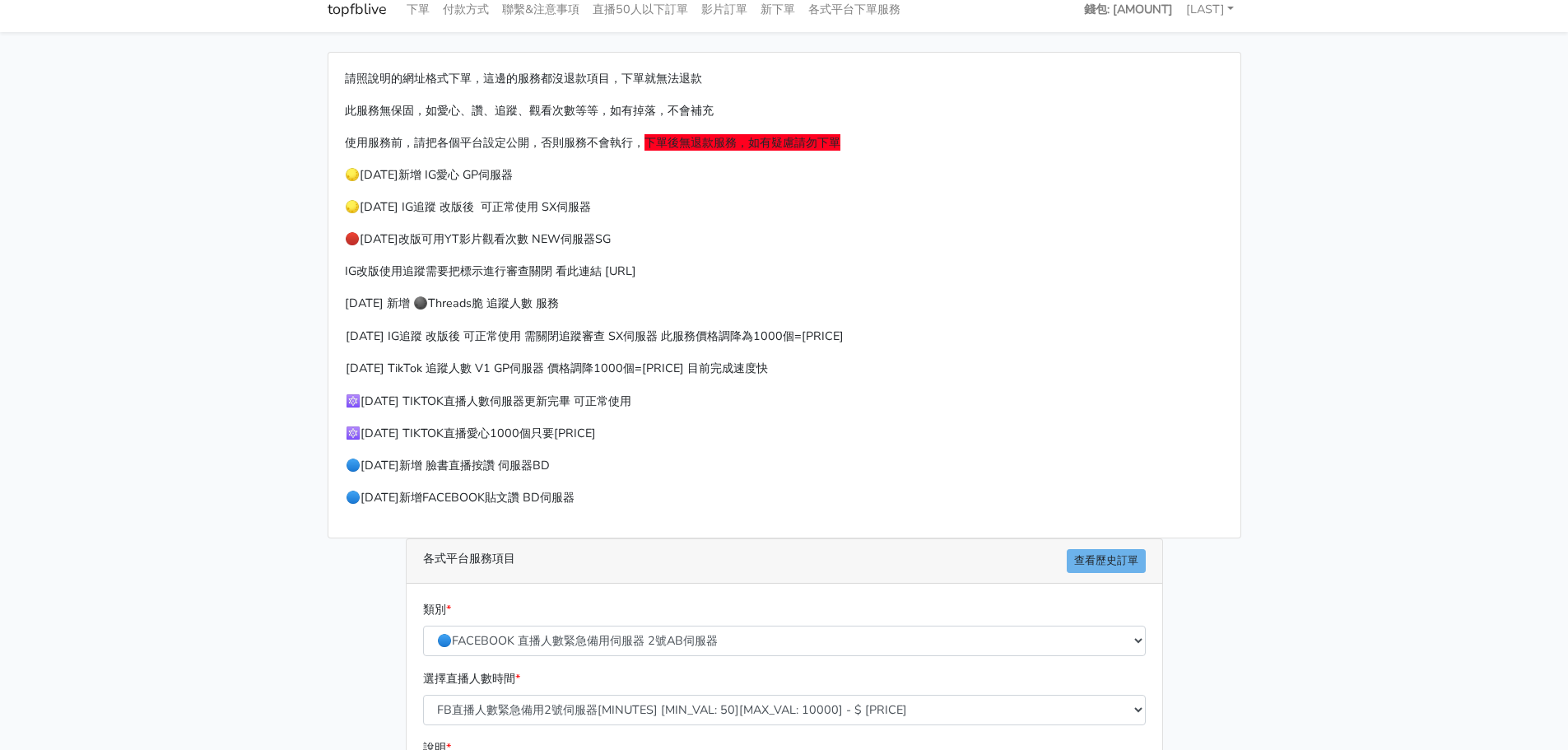 scroll, scrollTop: 0, scrollLeft: 0, axis: both 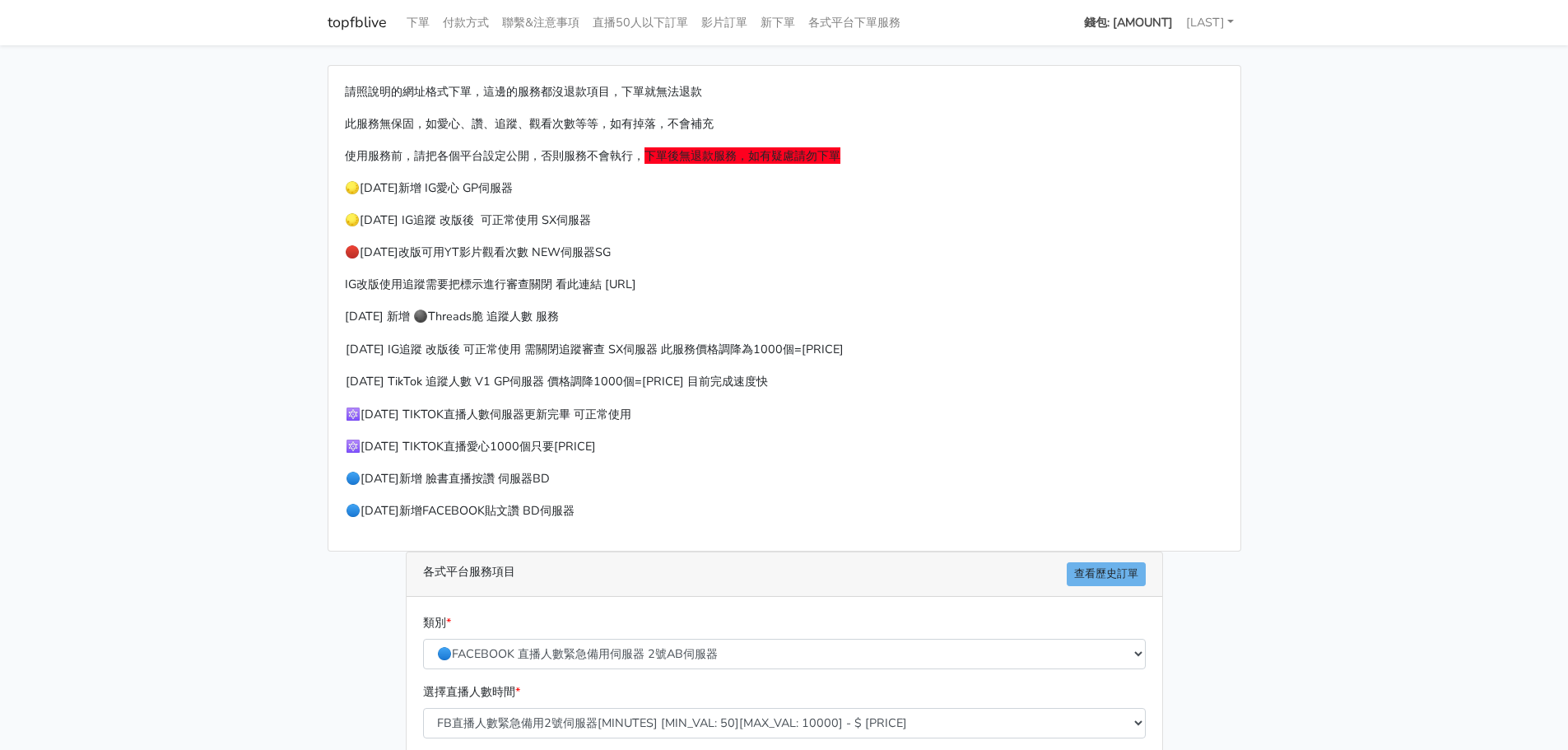 click on "錢包: 2311.342" at bounding box center [1128, 22] 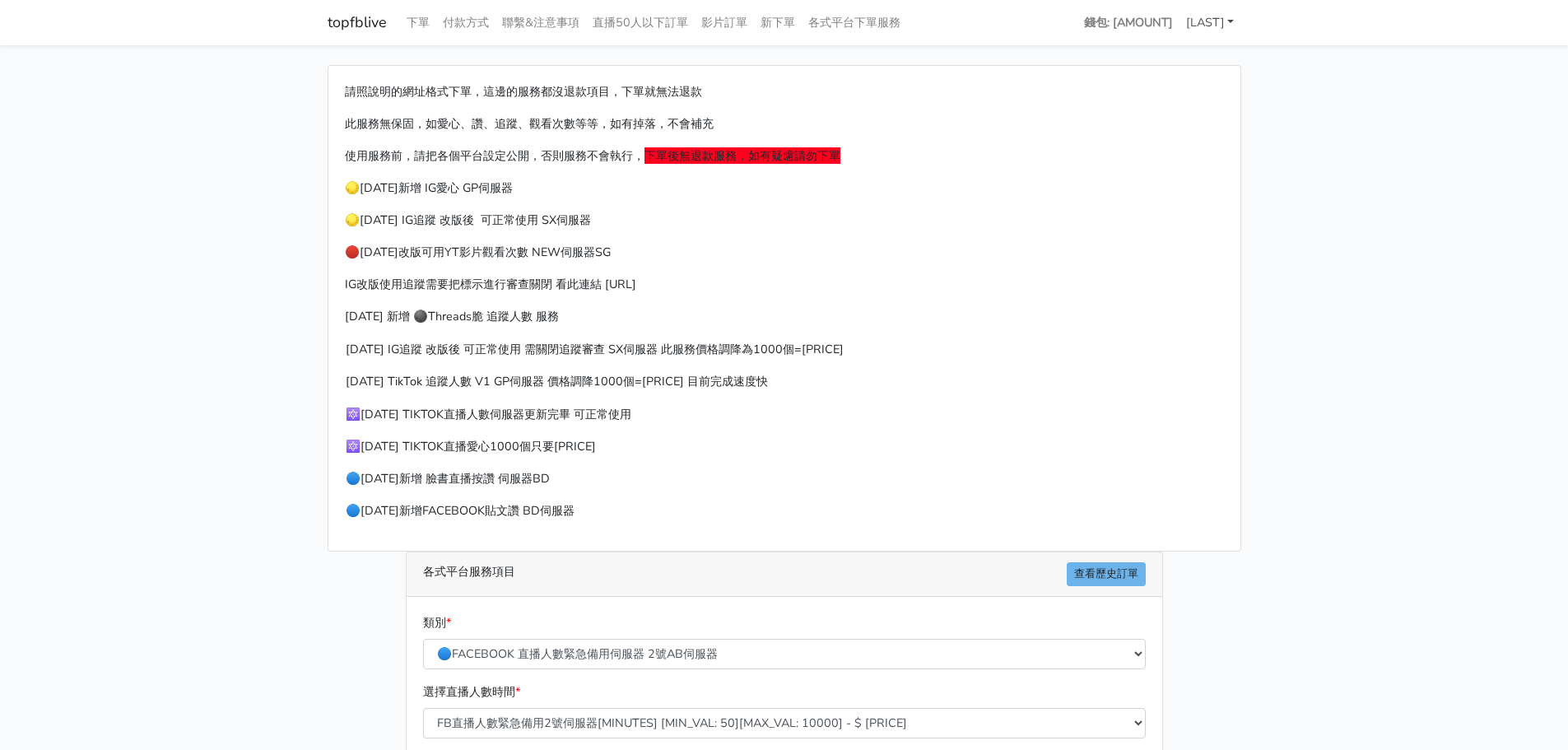 click on "[NAME]" at bounding box center (1210, 22) 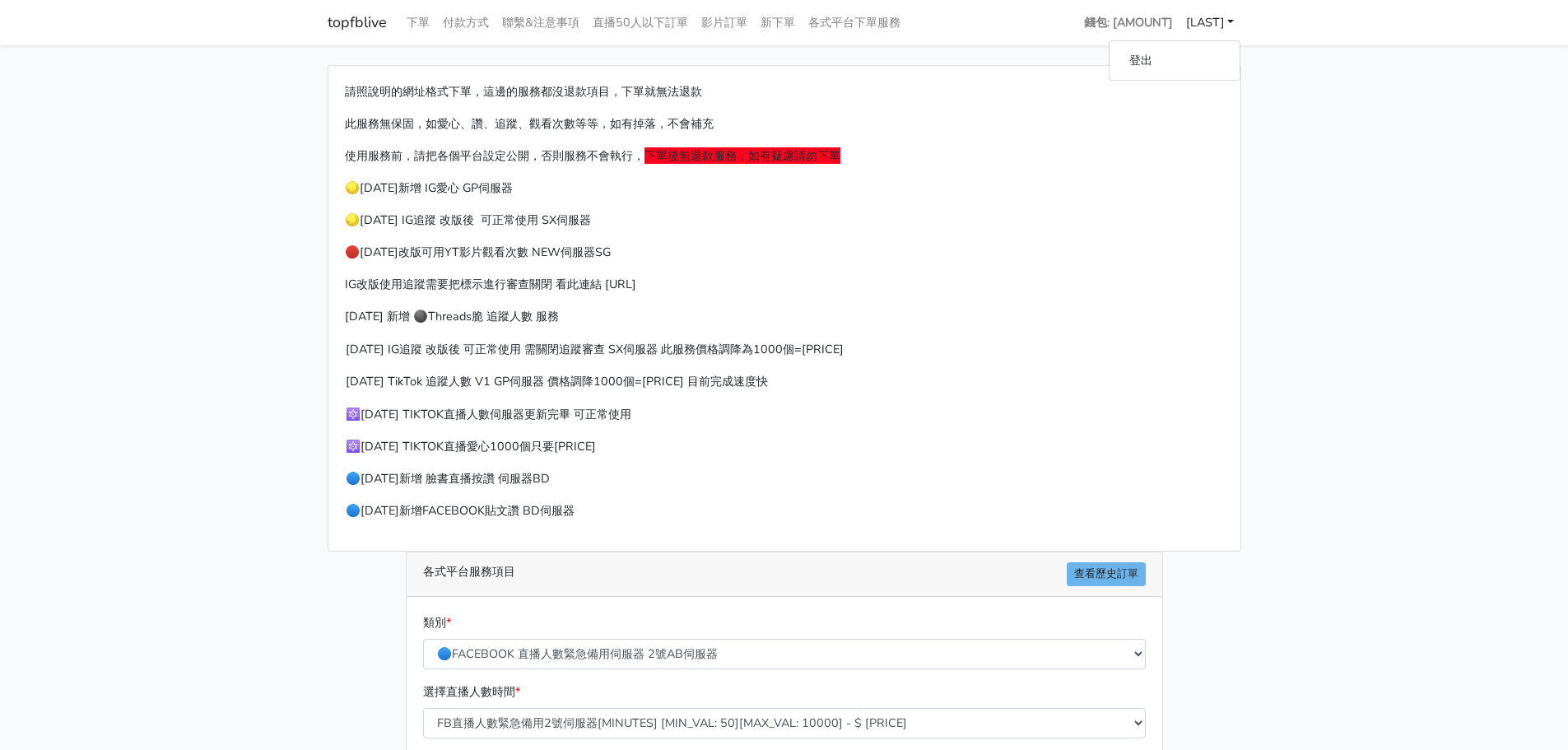 drag, startPoint x: 1330, startPoint y: 167, endPoint x: 991, endPoint y: 189, distance: 339.71311 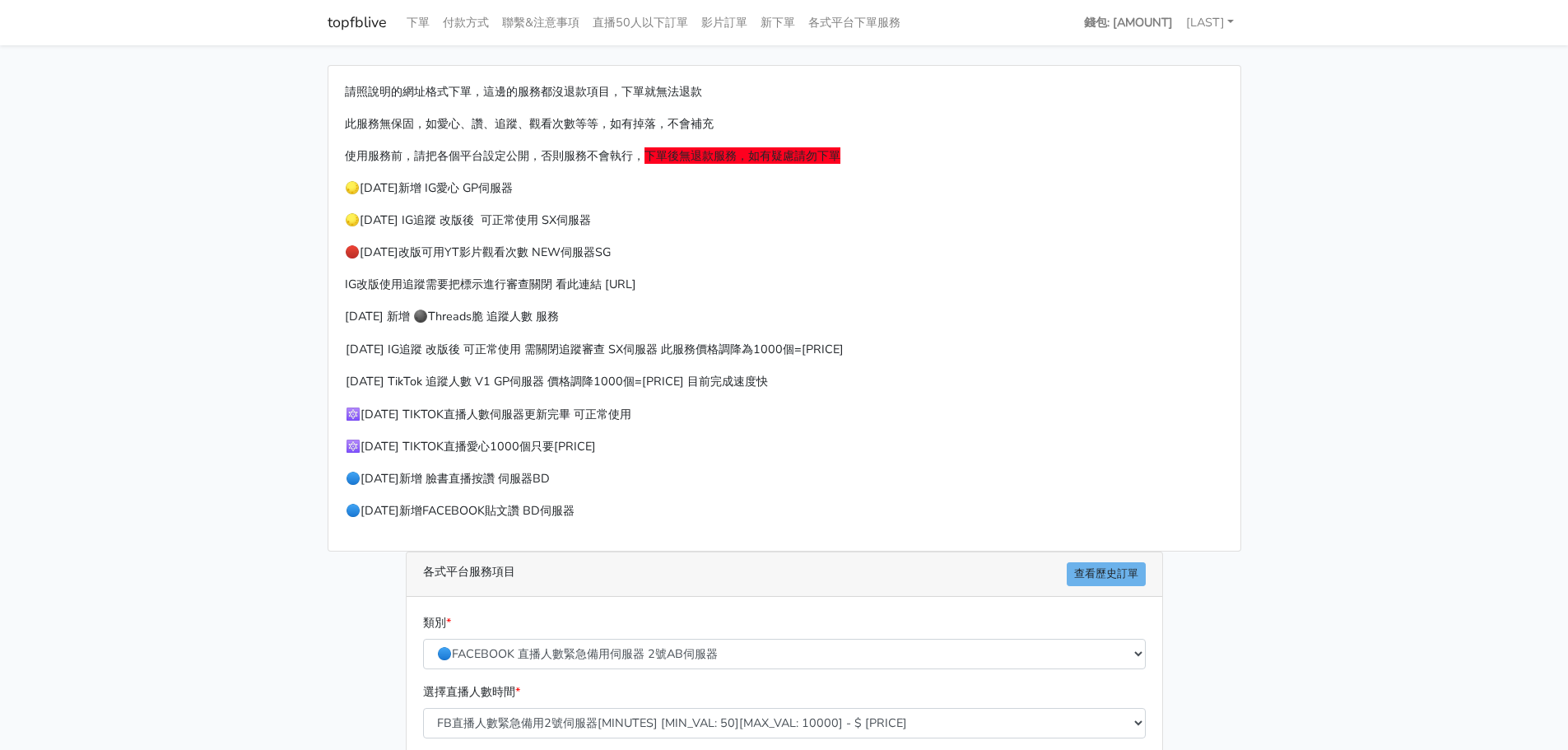 click on "請照說明的網址格式下單，這邊的服務都沒退款項目，下單就無法退款
此服務無保固，如愛心、讚、追蹤、觀看次數等等，如有掉落，不會補充
使用服務前，請把各個平台設定公開，否則服務不會執行， 下單後無退款服務，如有疑慮請勿下單
🌕9/25新增 IG愛心 GP伺服器
🌕10/8 IG追蹤 改版後  可正常使用 SX伺服器
🔴10月改版可用YT影片觀看次數 NEW伺服器SG
IG改版使用追蹤需要把標示進行審查關閉 看此連結 https://prnt.sc/kypxqWgE3cUR
11/13 新增 🌑Threads脆 追蹤人數 服務
10/8 IG追蹤 改版後 可正常使用 需關閉追蹤審查 SX伺服器 此服務價格調降為1000個=150元
11/13 TikTok 追蹤人數 V1 GP伺服器 價格調降1000個=300元 目前完成速度快
類別 * * * *" at bounding box center (784, 617) 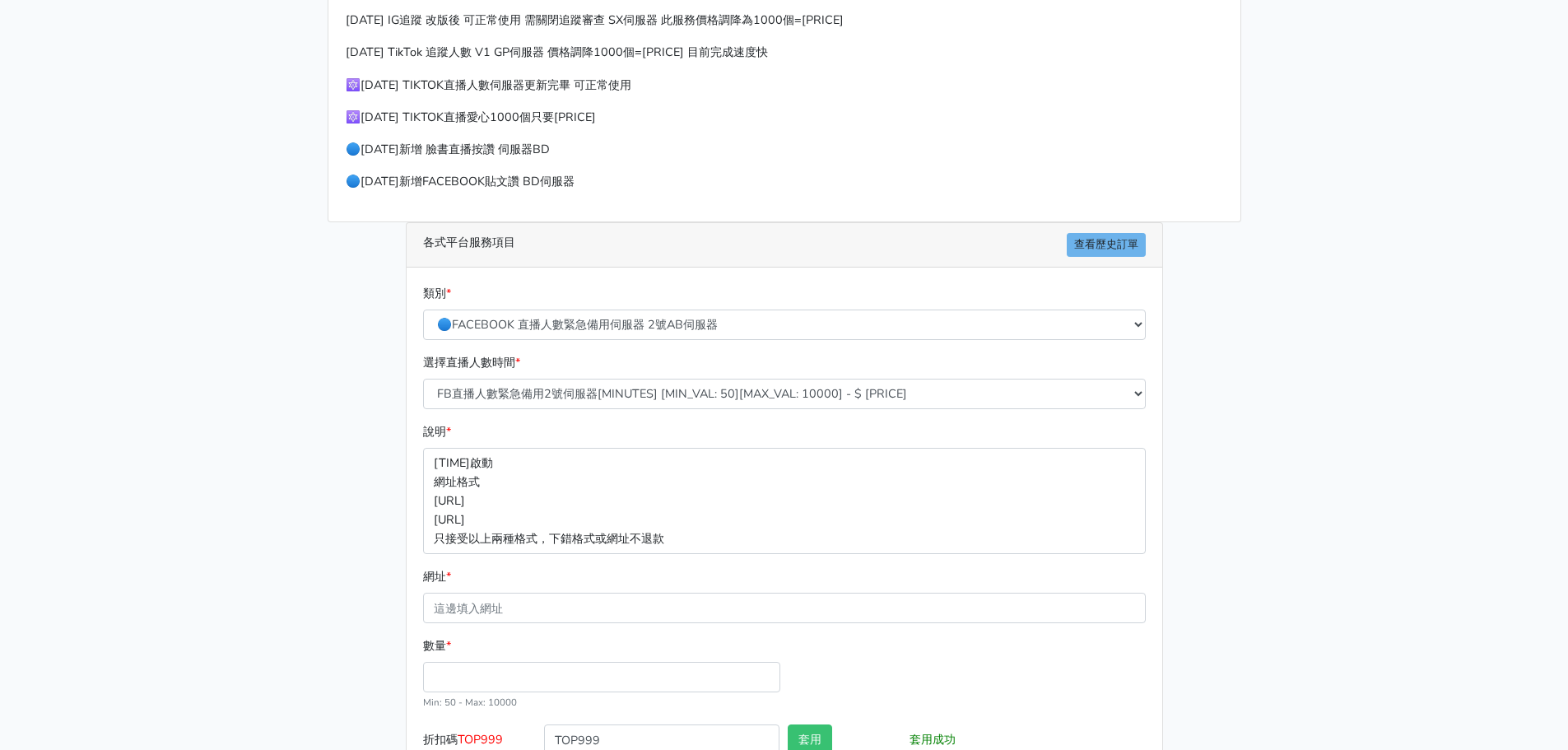 scroll, scrollTop: 439, scrollLeft: 0, axis: vertical 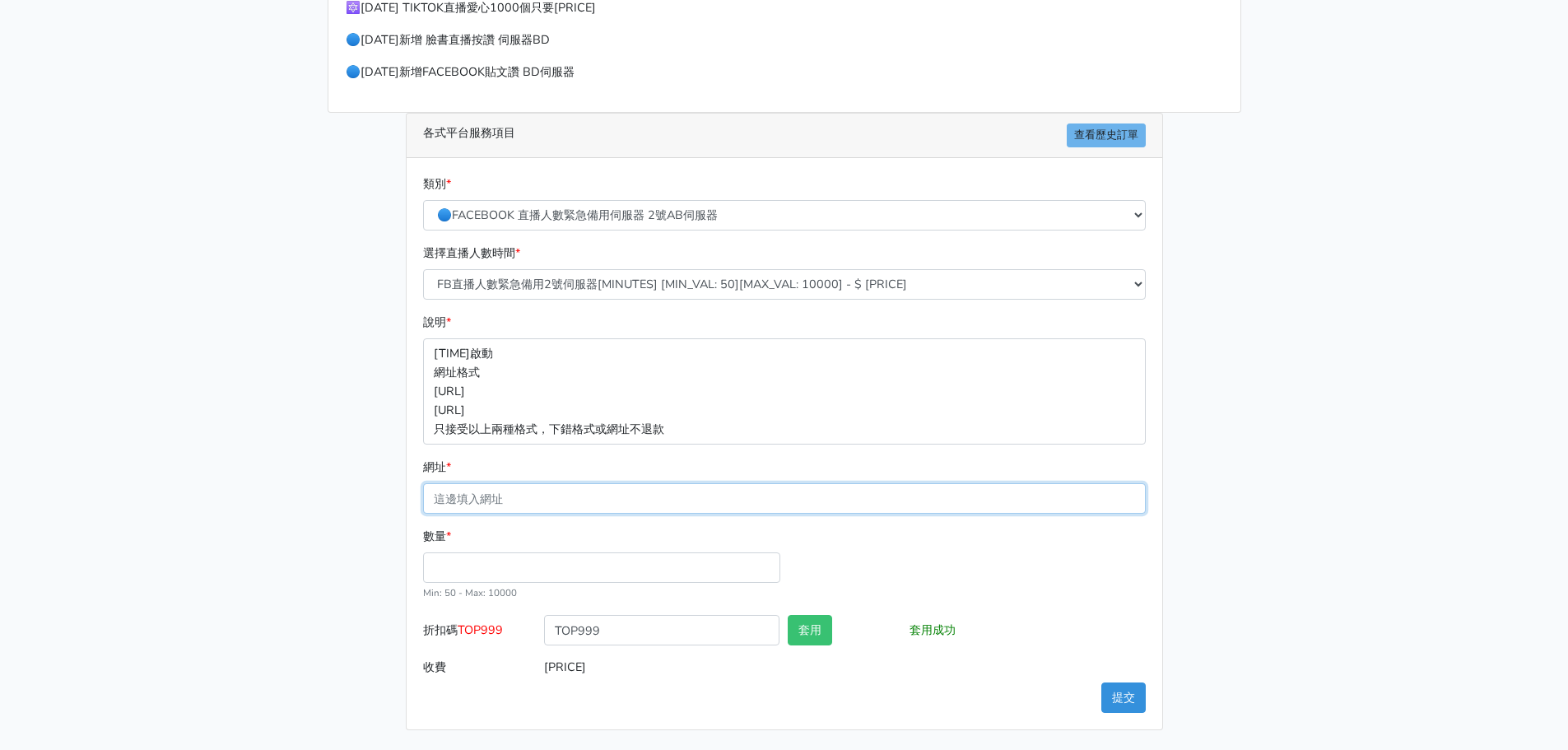 click on "網址 *" at bounding box center (784, 498) 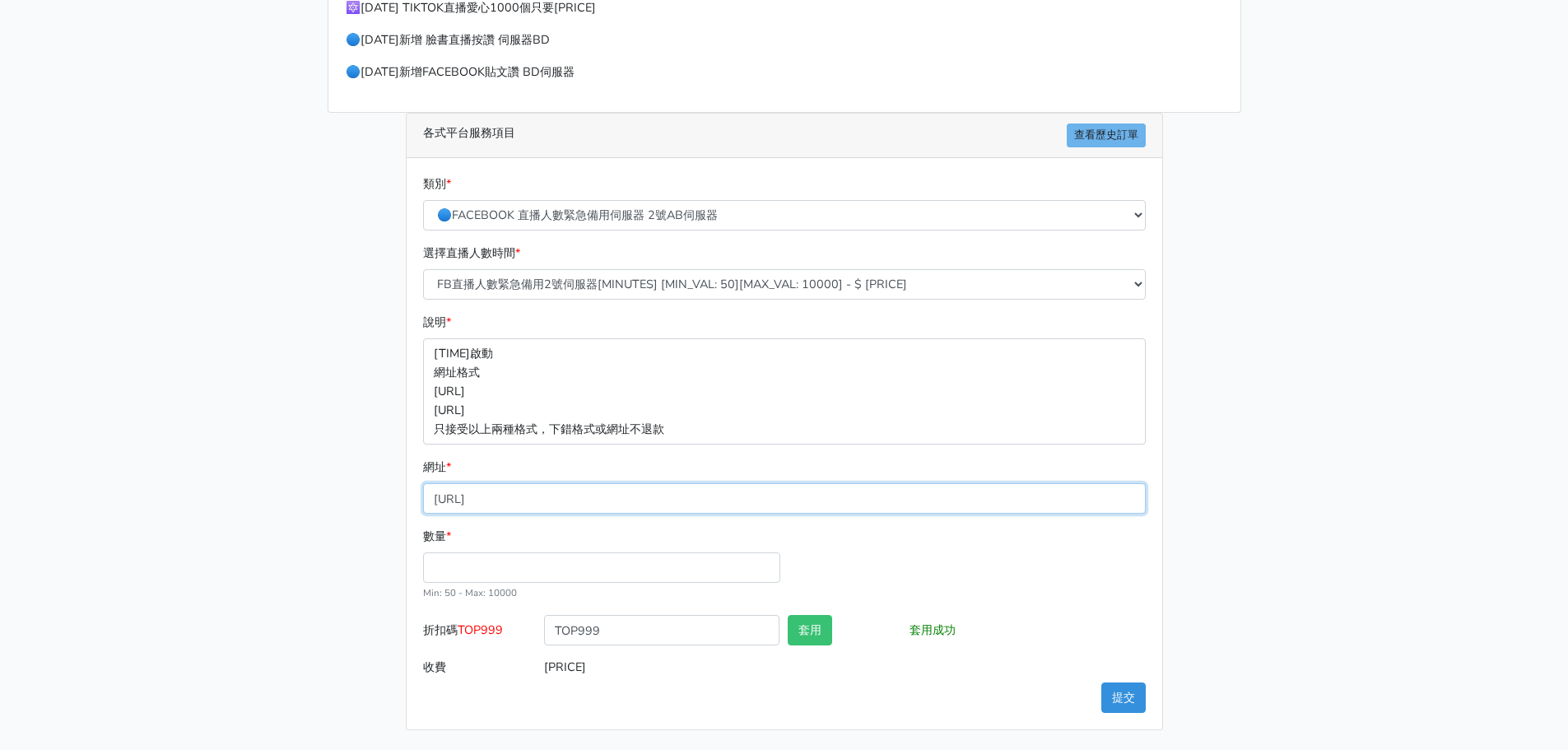 type on "https://www.facebook.com/TaipeiHopePlazaFarmersMarket/videos/1430761664727294" 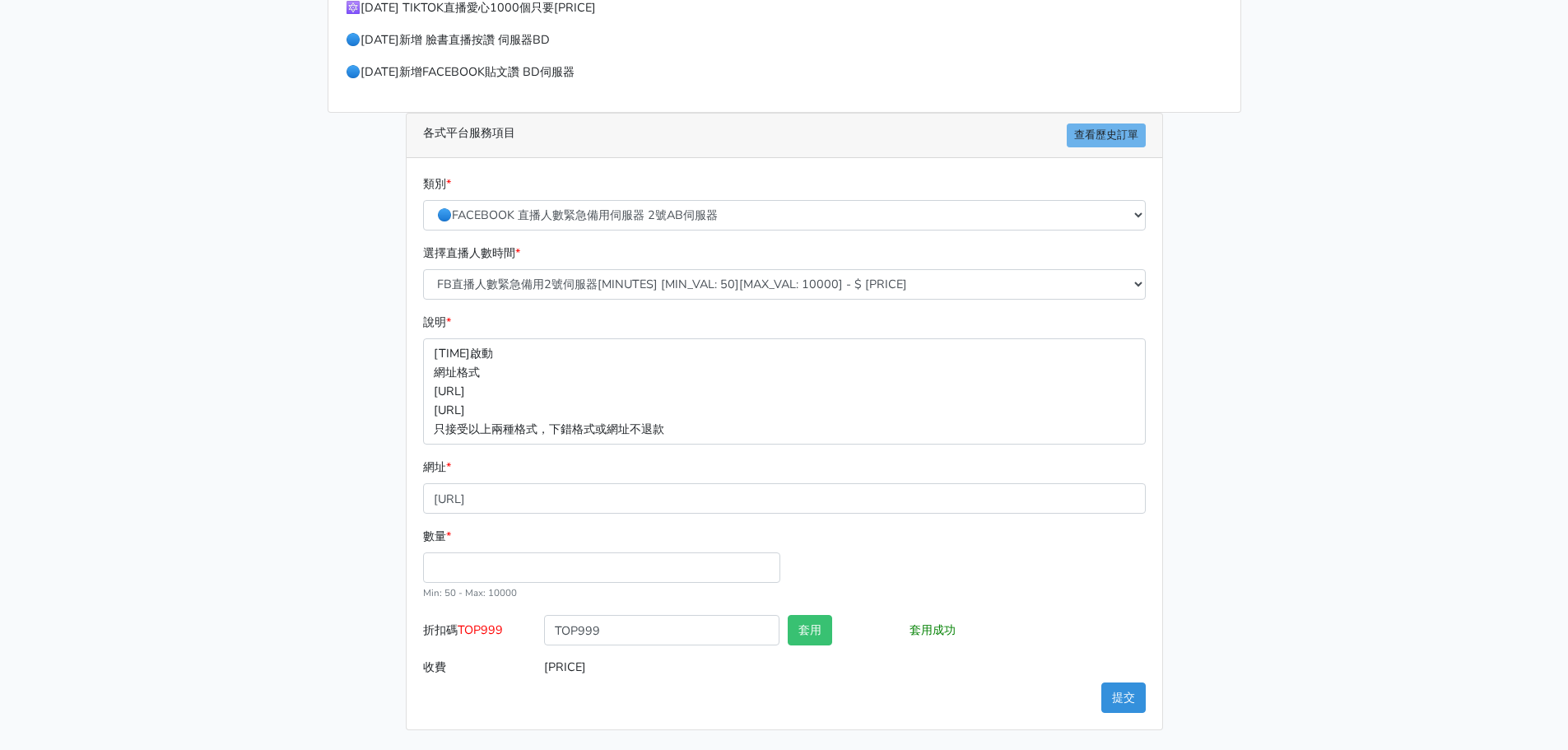 click on "請照說明的網址格式下單，這邊的服務都沒退款項目，下單就無法退款
此服務無保固，如愛心、讚、追蹤、觀看次數等等，如有掉落，不會補充
使用服務前，請把各個平台設定公開，否則服務不會執行， 下單後無退款服務，如有疑慮請勿下單
🌕9/25新增 IG愛心 GP伺服器
🌕10/8 IG追蹤 改版後  可正常使用 SX伺服器
🔴10月改版可用YT影片觀看次數 NEW伺服器SG
IG改版使用追蹤需要把標示進行審查關閉 看此連結 https://prnt.sc/kypxqWgE3cUR
11/13 新增 🌑Threads脆 追蹤人數 服務
10/8 IG追蹤 改版後 可正常使用 需關閉追蹤審查 SX伺服器 此服務價格調降為1000個=150元
11/13 TikTok 追蹤人數 V1 GP伺服器 價格調降1000個=300元 目前完成速度快
類別 * * * *" at bounding box center [784, 178] 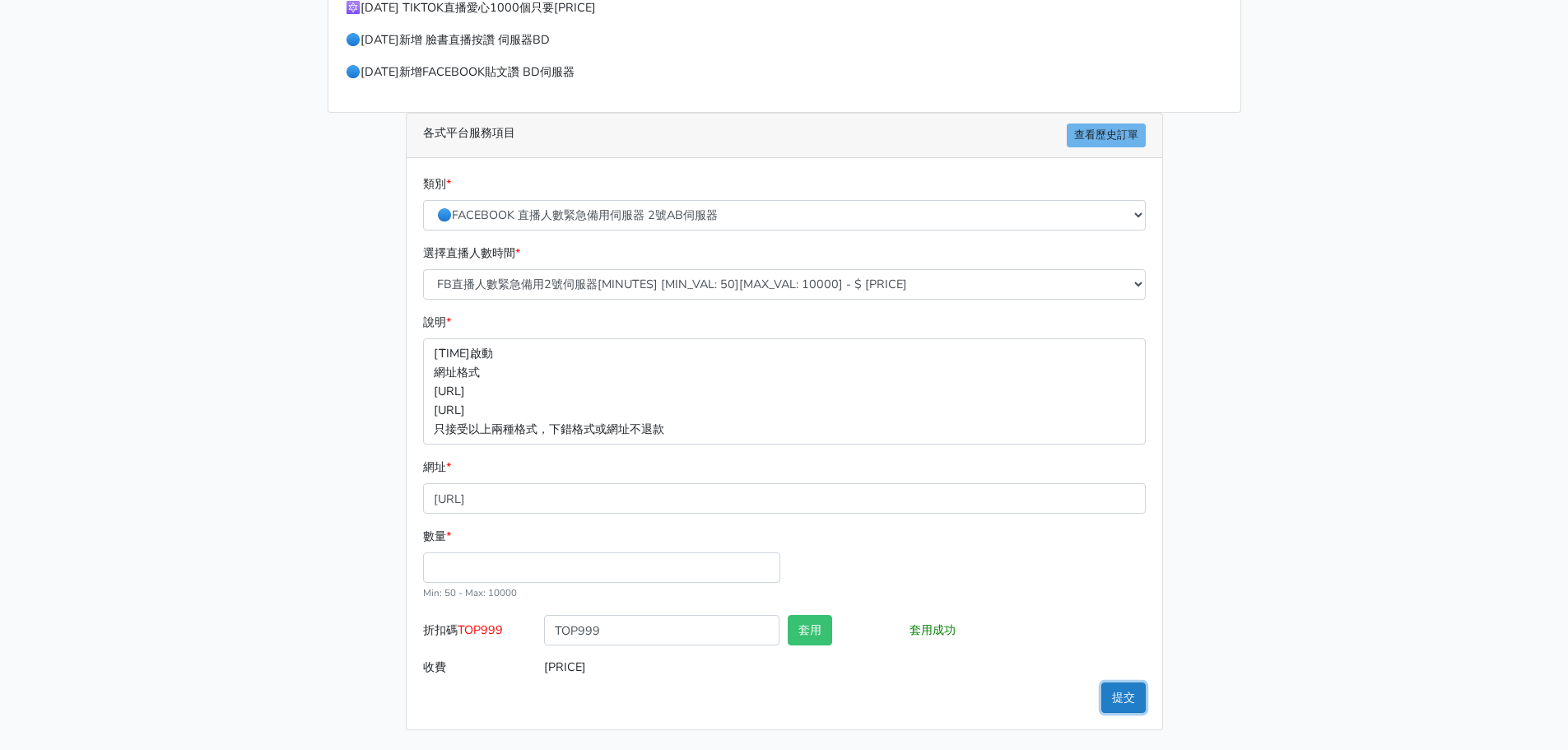click on "提交" at bounding box center [1124, 697] 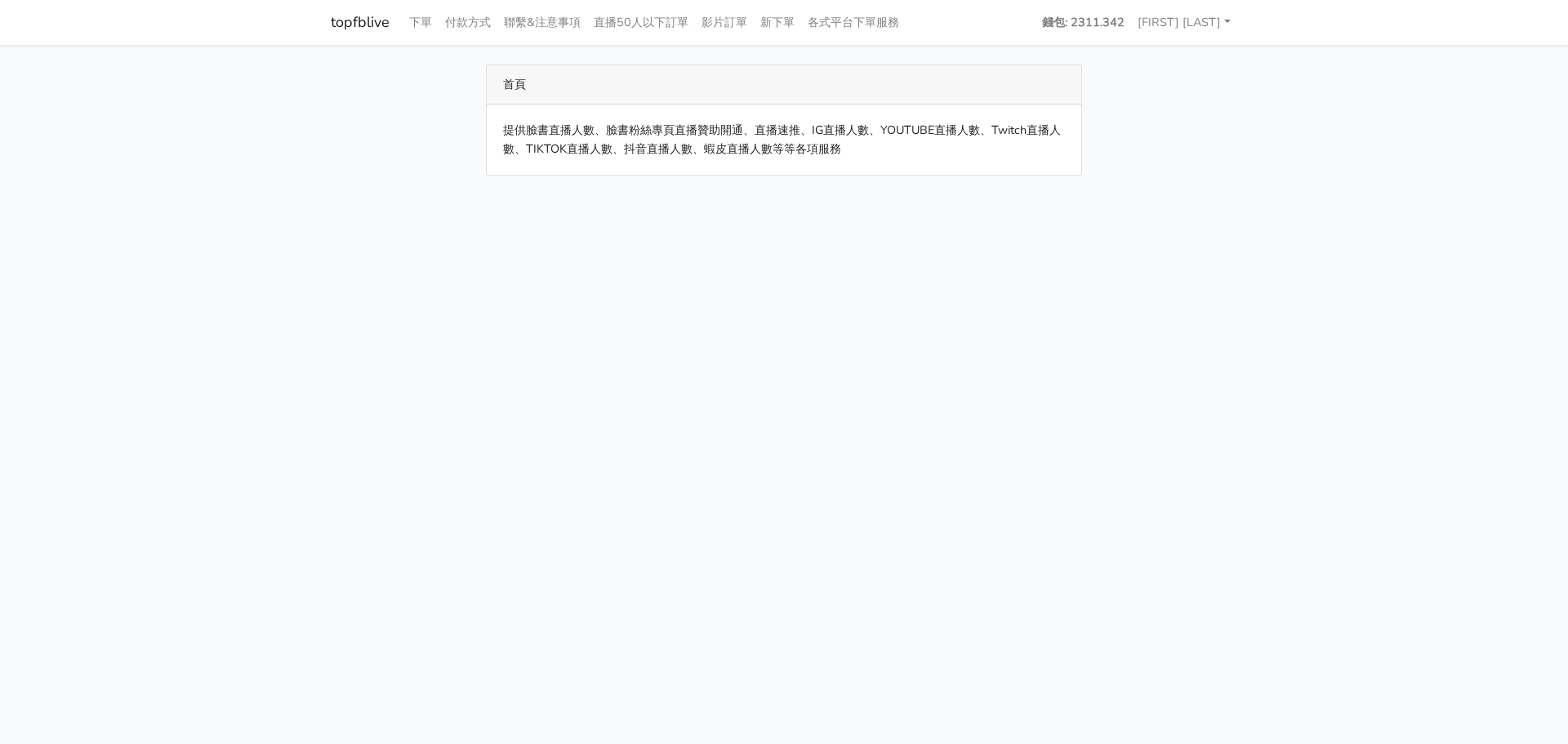 scroll, scrollTop: 0, scrollLeft: 0, axis: both 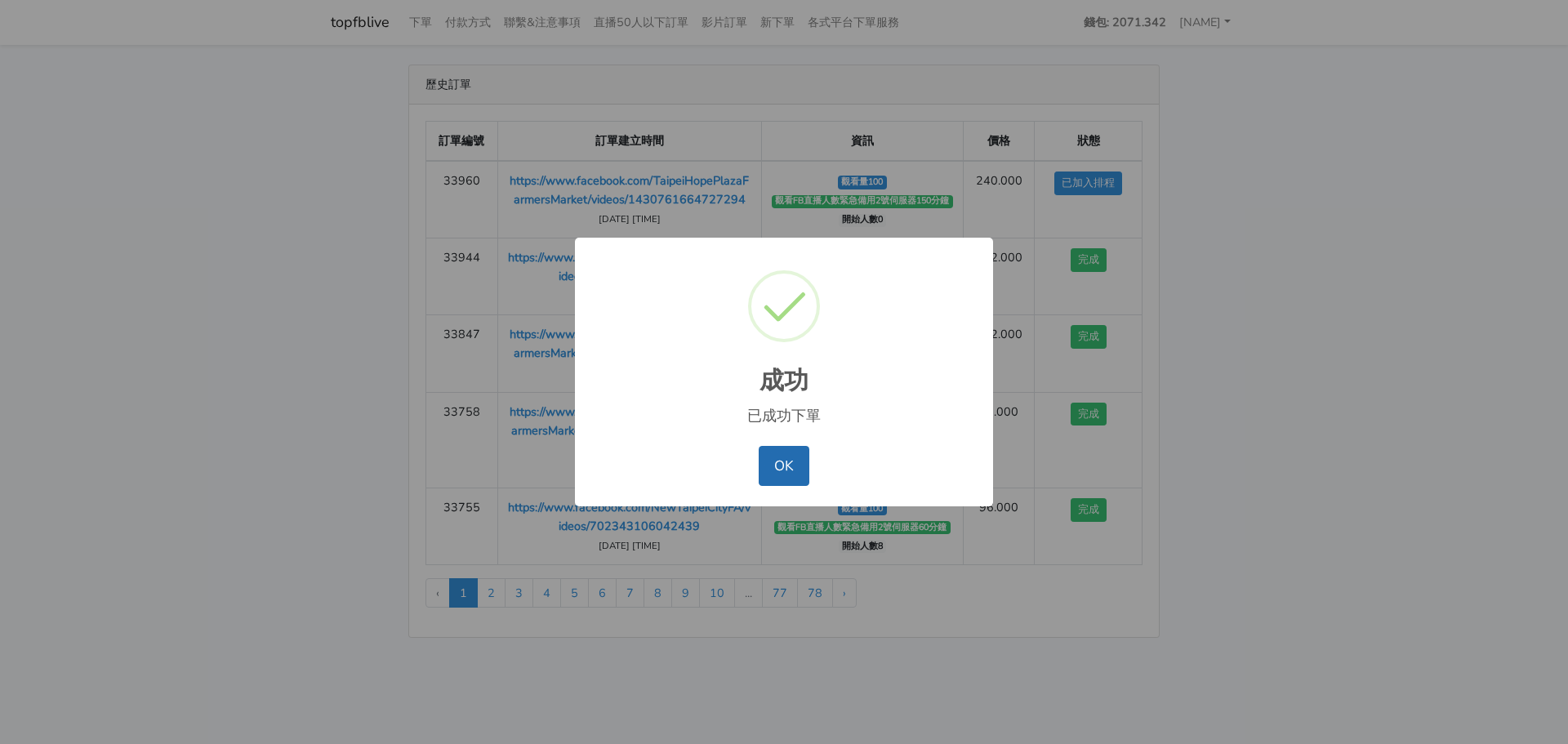 click on "OK" at bounding box center [783, 466] 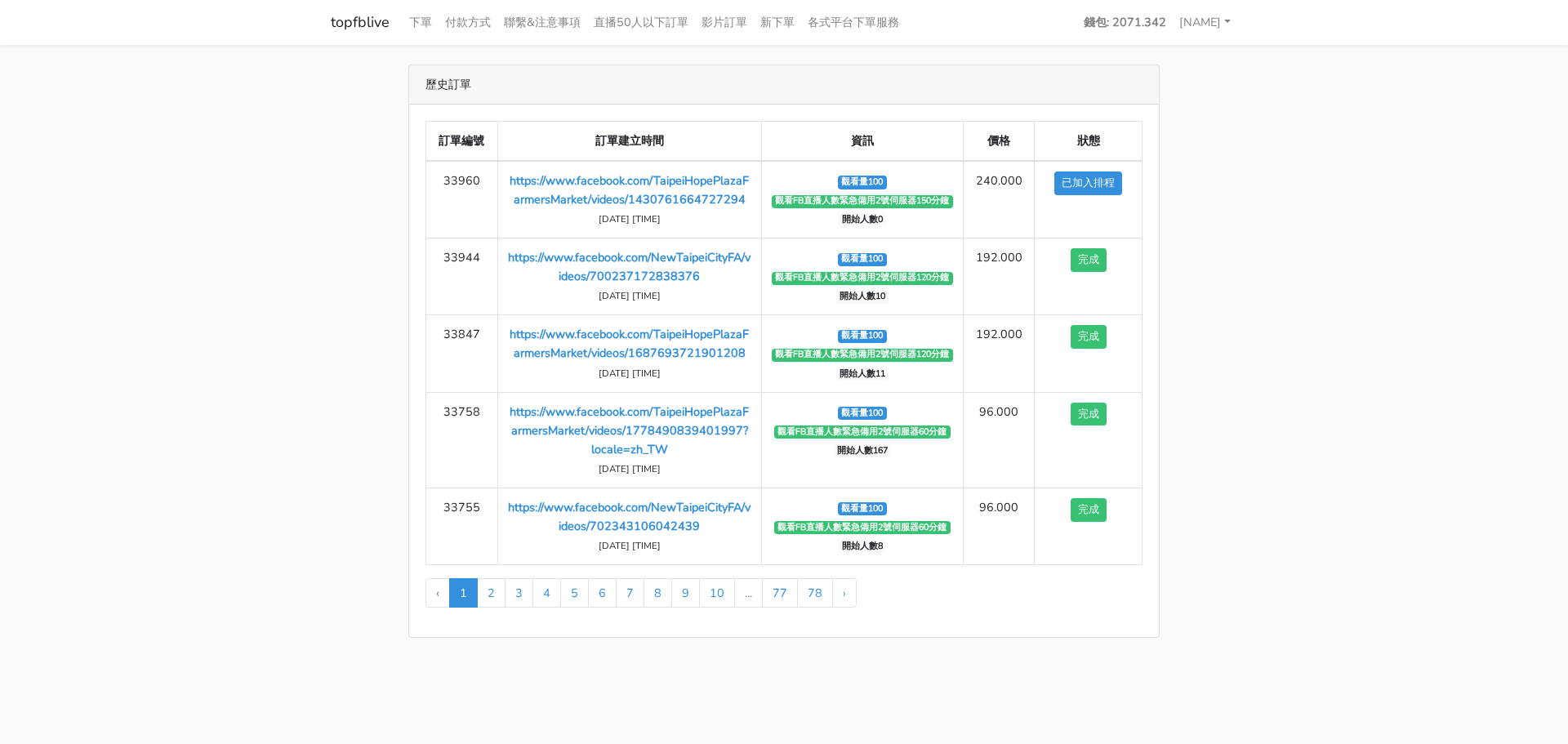 click on "歷史訂單
訂單編號
訂單建立時間
資訊
價格
狀態
33960
https://www.facebook.com/TaipeiHopePlazaFarmersMarket/videos/1430761664727294
[DATE] [TIME] 觀看量100" at bounding box center (784, 351) 